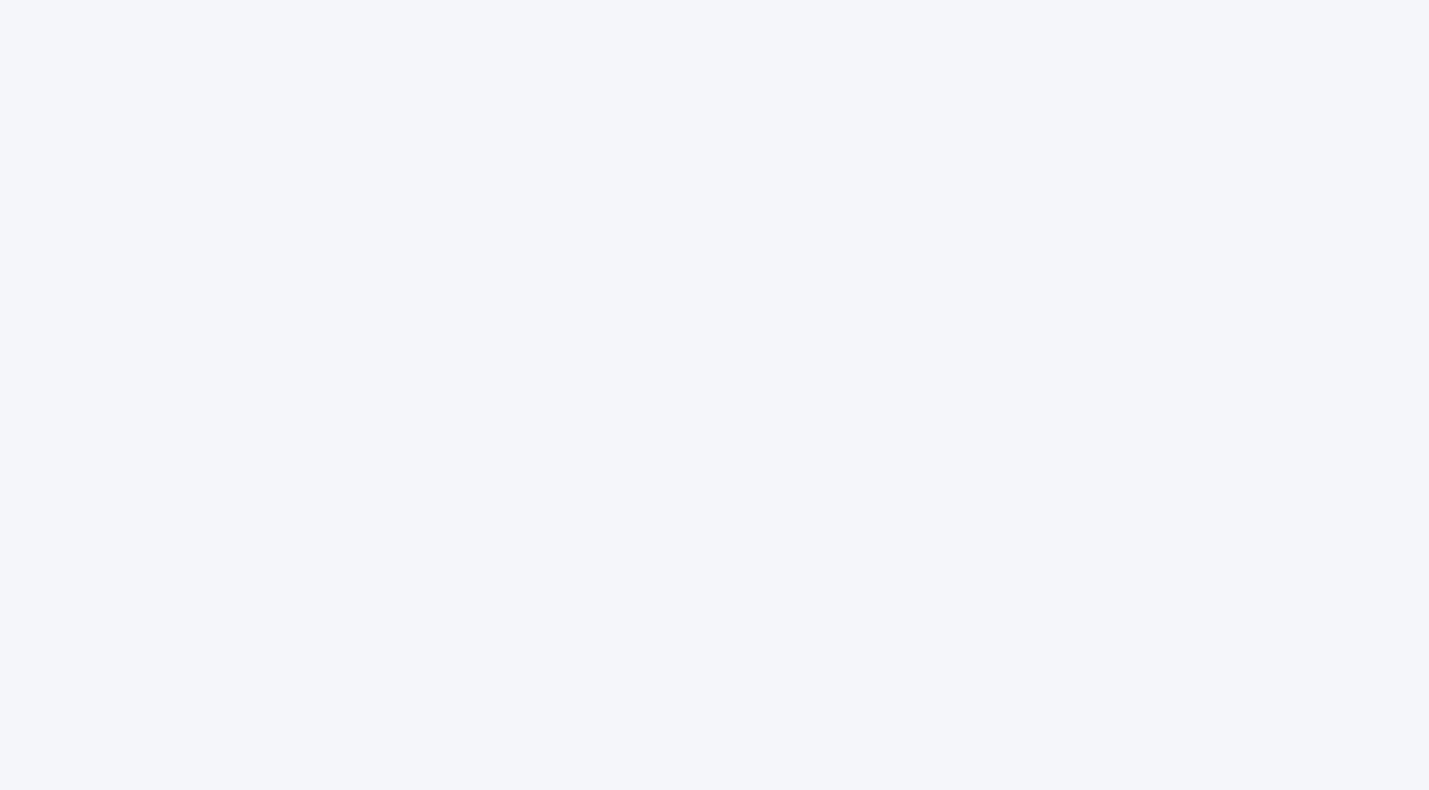 scroll, scrollTop: 0, scrollLeft: 0, axis: both 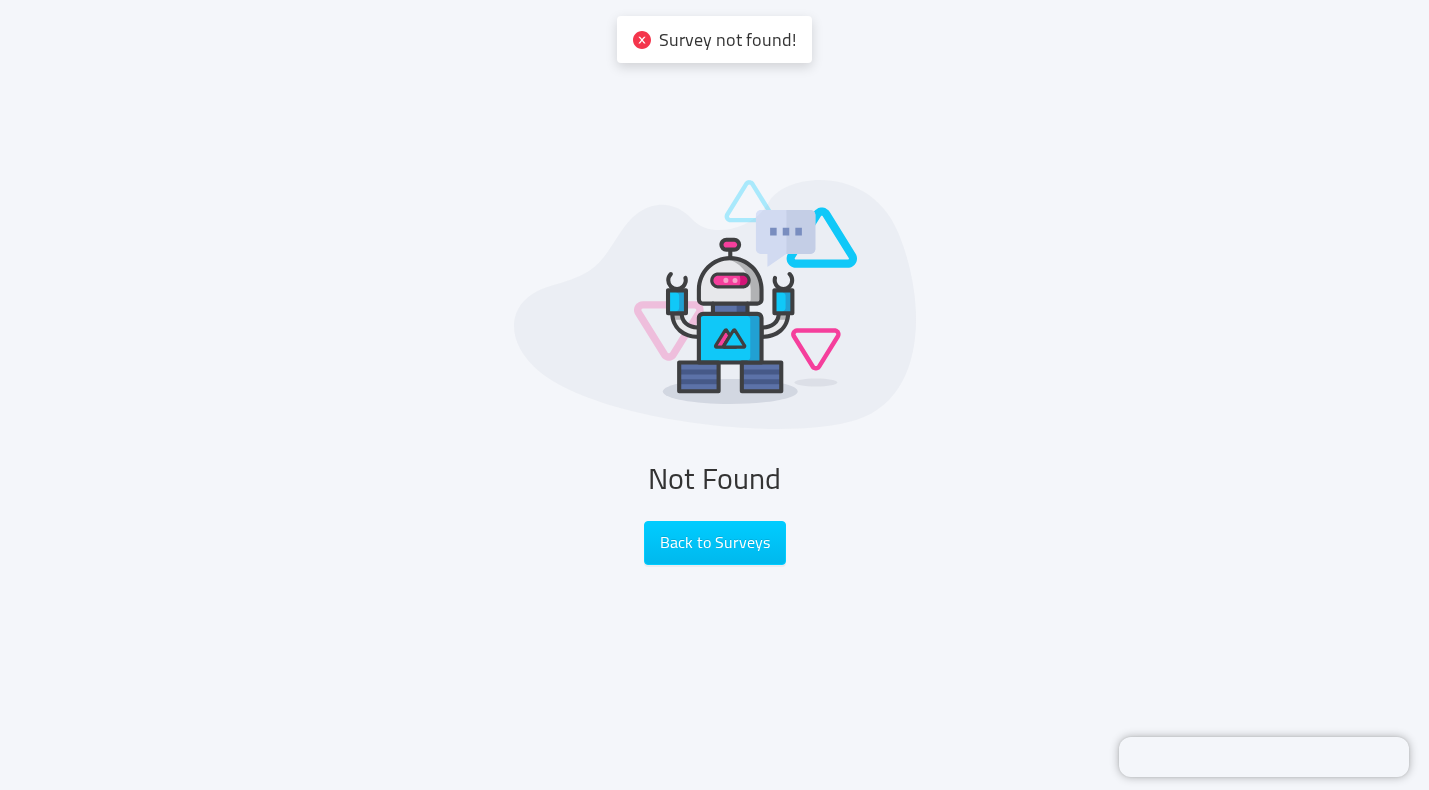 click 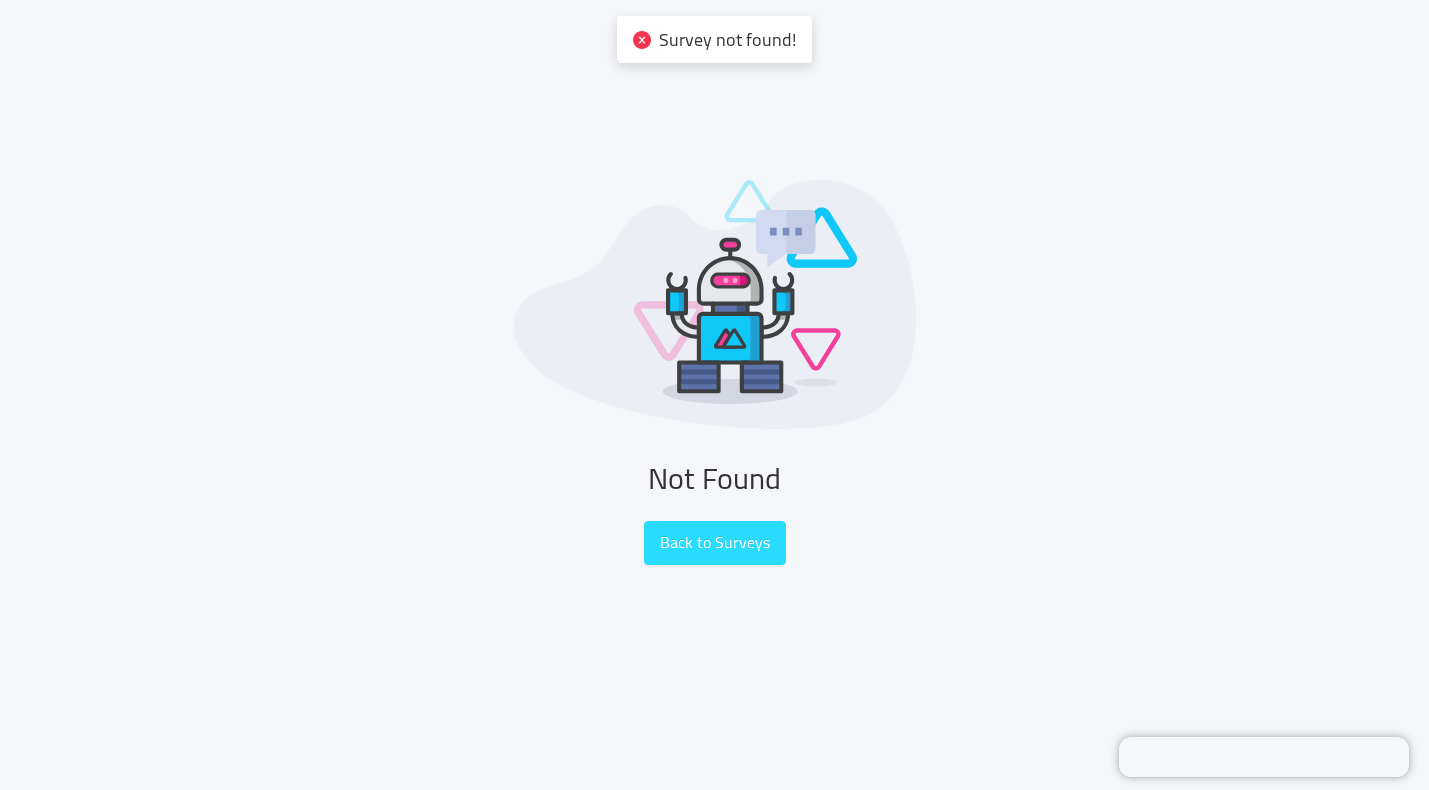 click on "Back to Surveys" at bounding box center (715, 543) 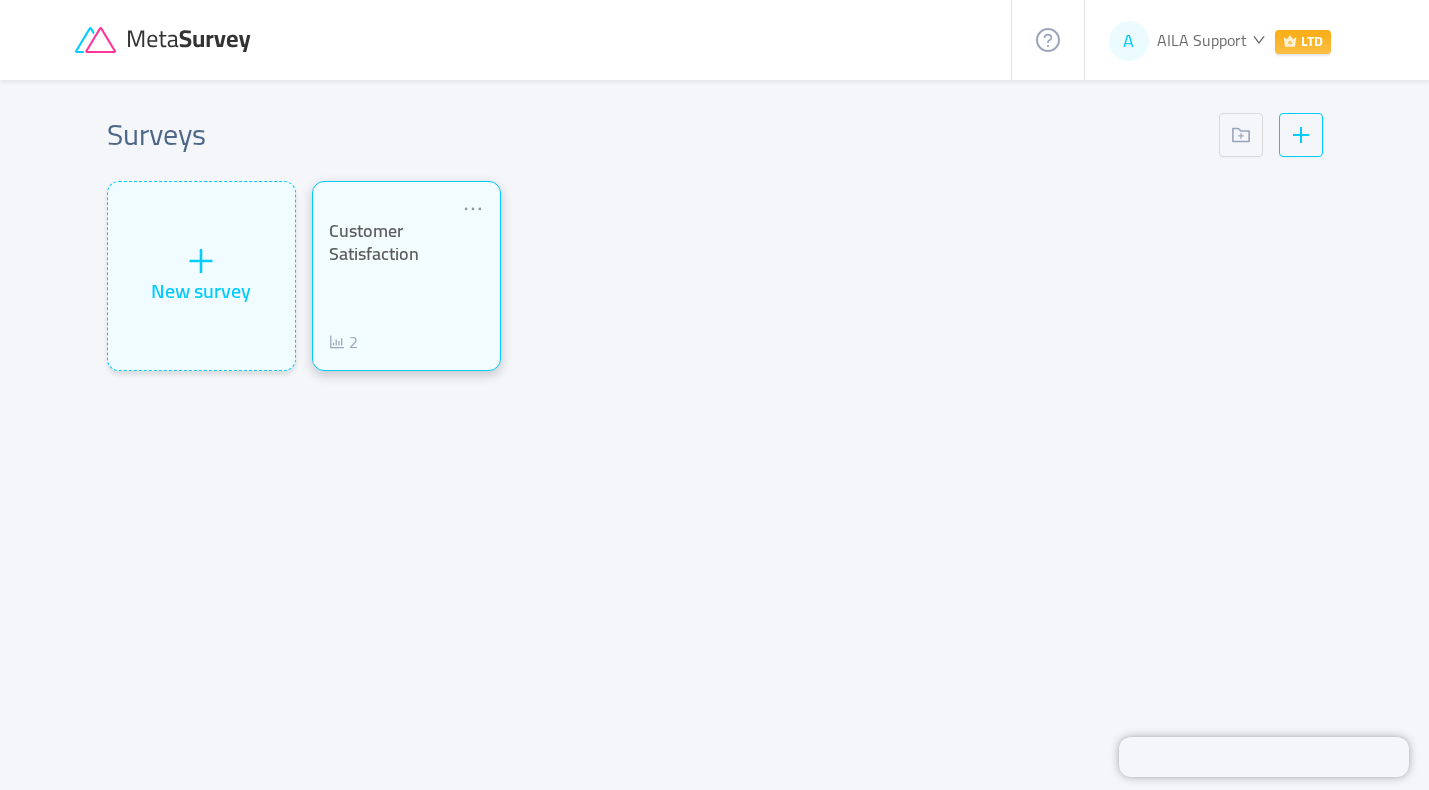click on "Customer Satisfaction  2" at bounding box center (406, 287) 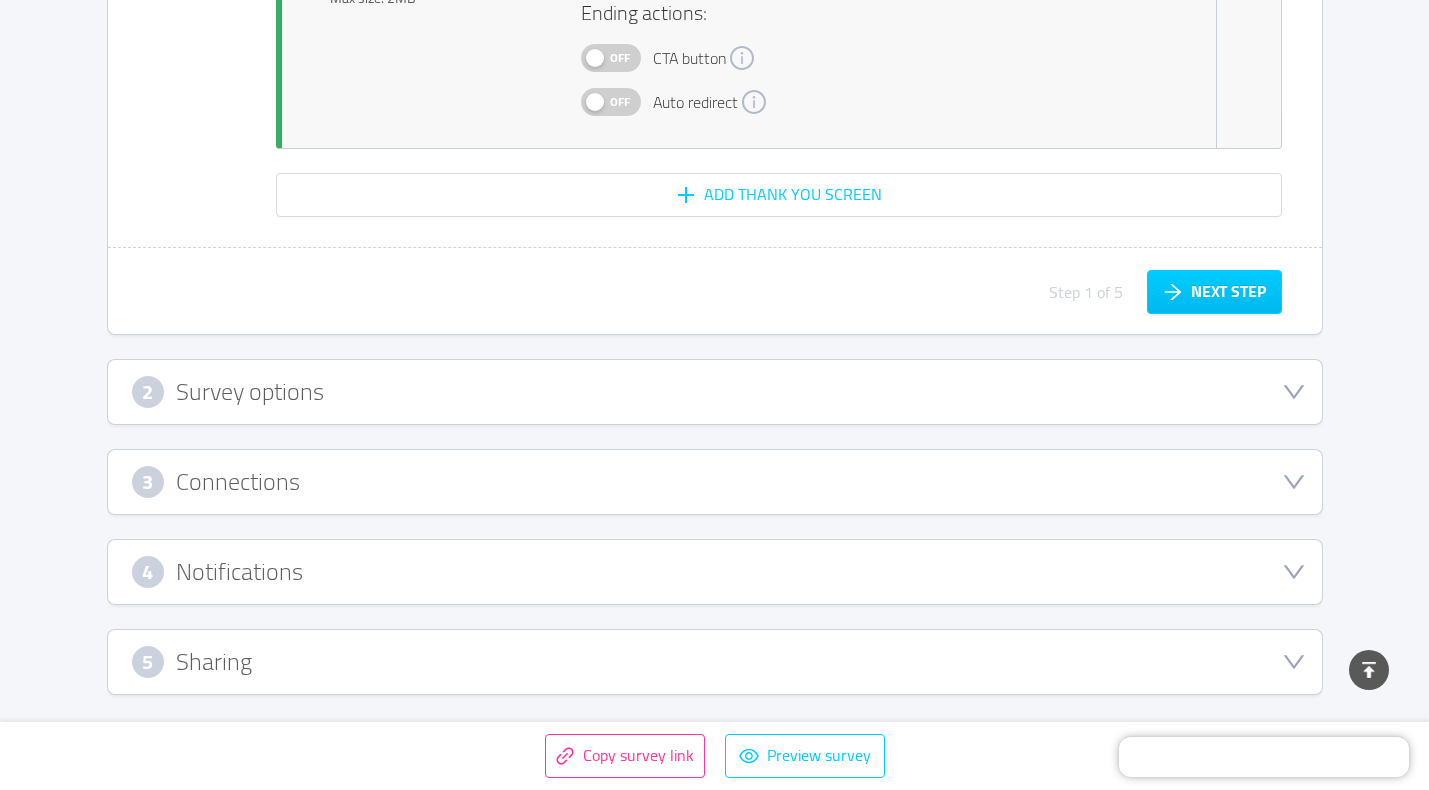 scroll, scrollTop: 4945, scrollLeft: 0, axis: vertical 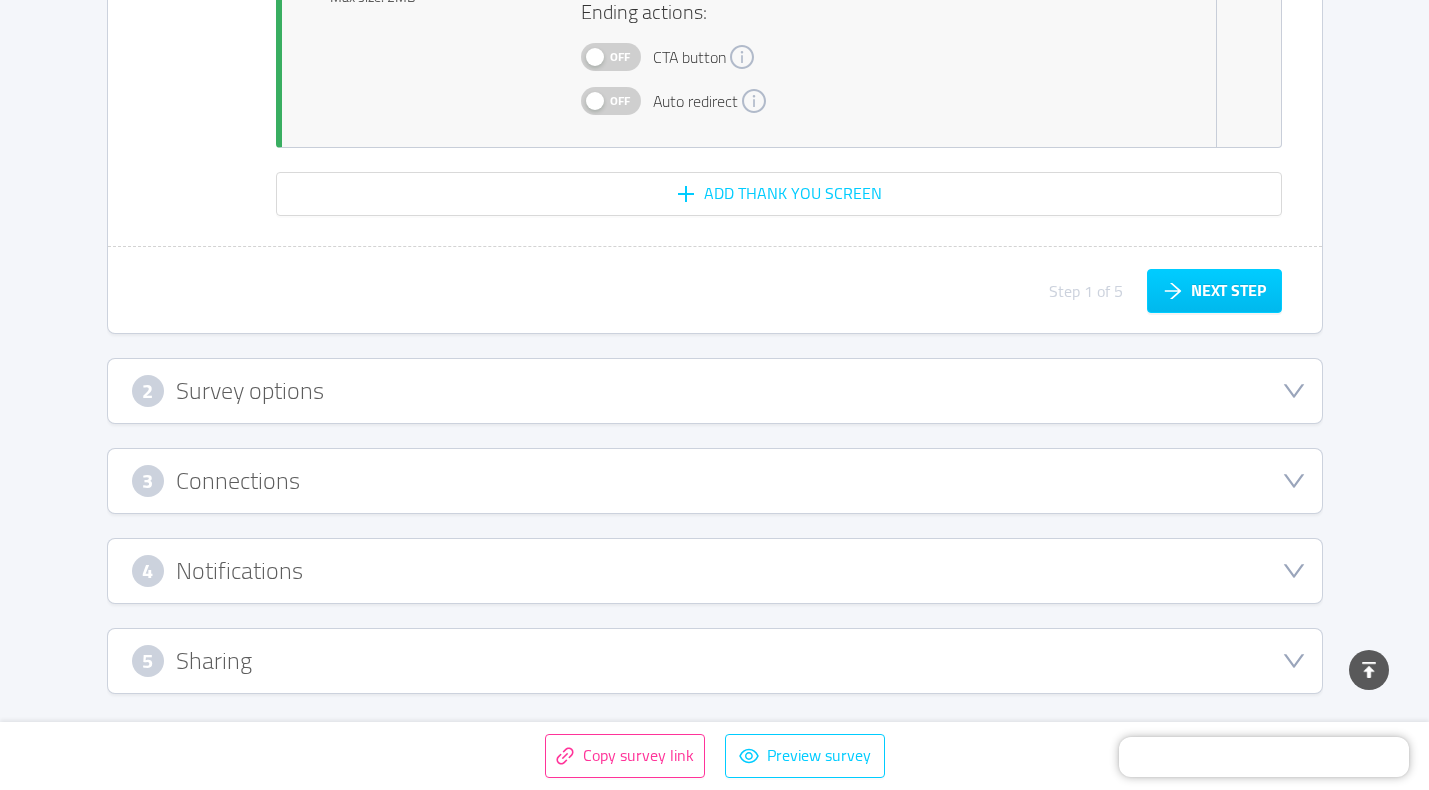 click on "2  Survey options" at bounding box center [715, 391] 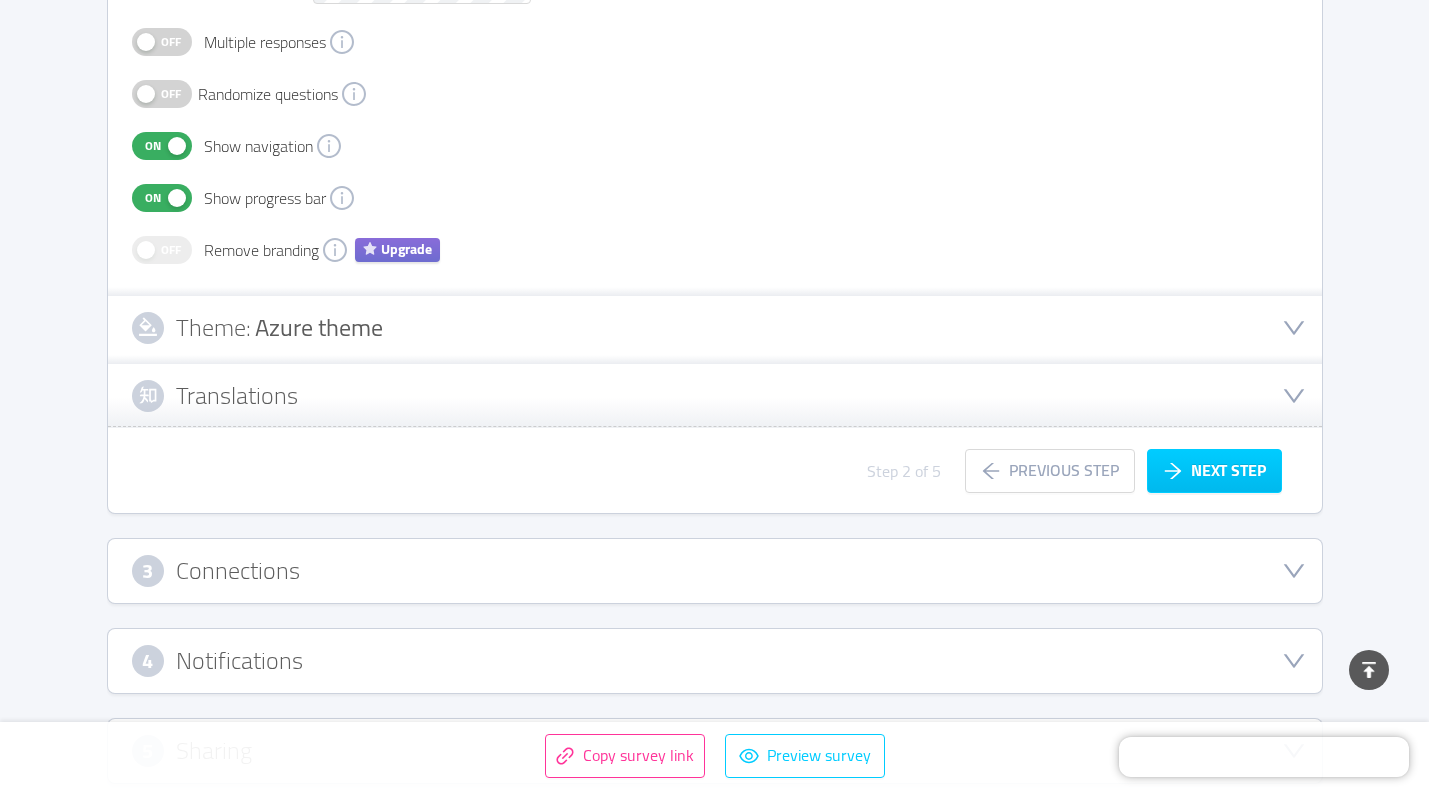 scroll, scrollTop: 596, scrollLeft: 0, axis: vertical 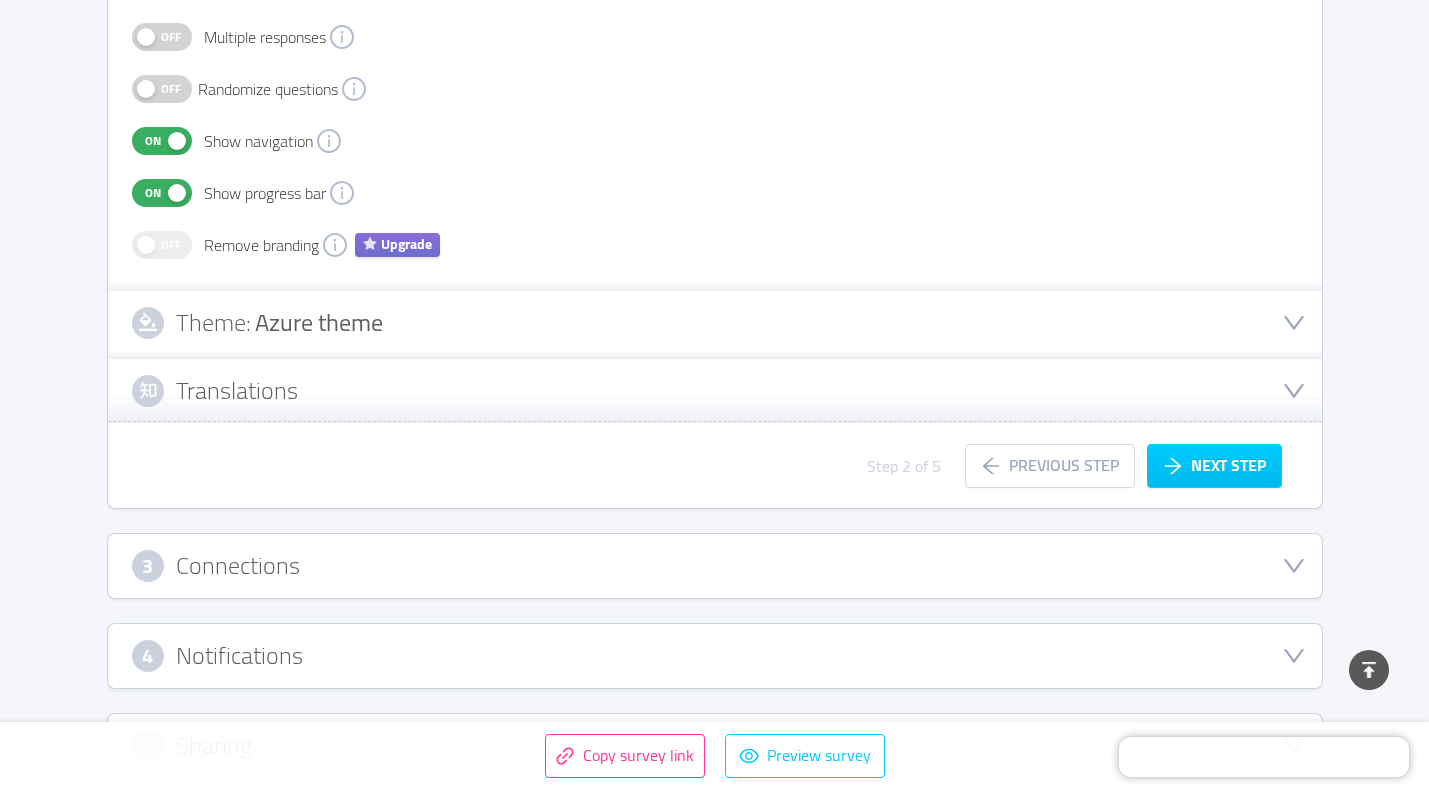 click on "Theme: Azure theme" at bounding box center [715, 323] 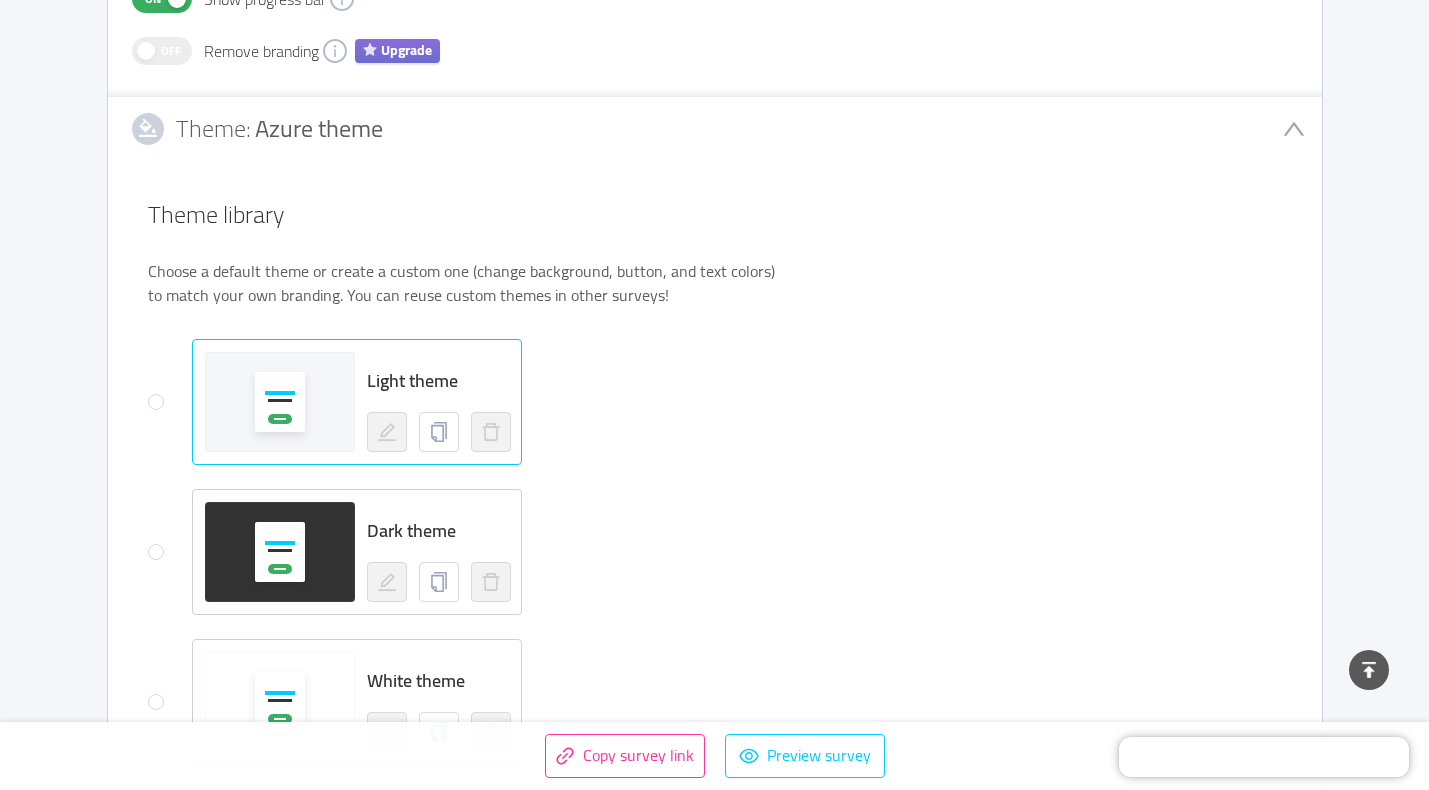 scroll, scrollTop: 0, scrollLeft: 0, axis: both 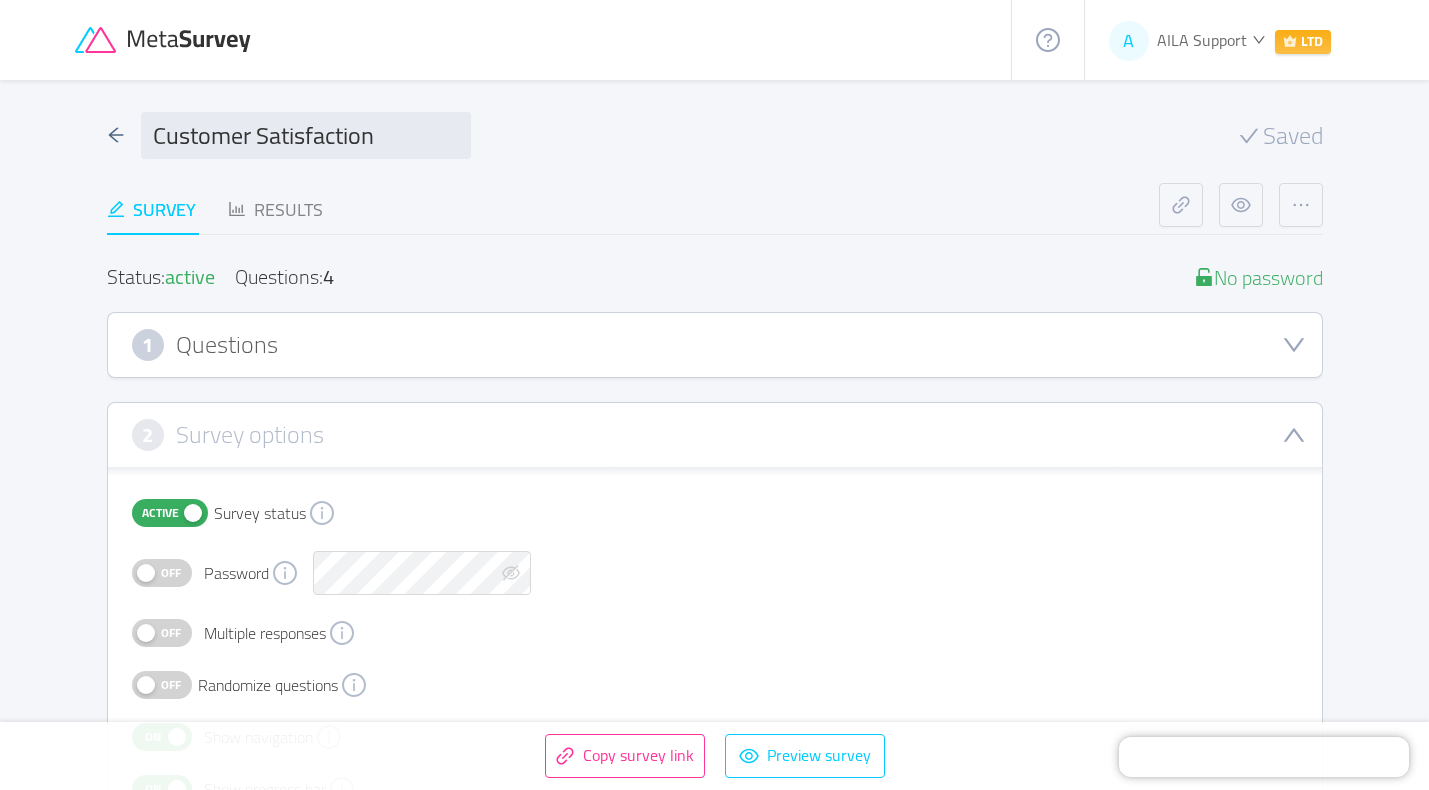 click on "1  Questions" at bounding box center (715, 345) 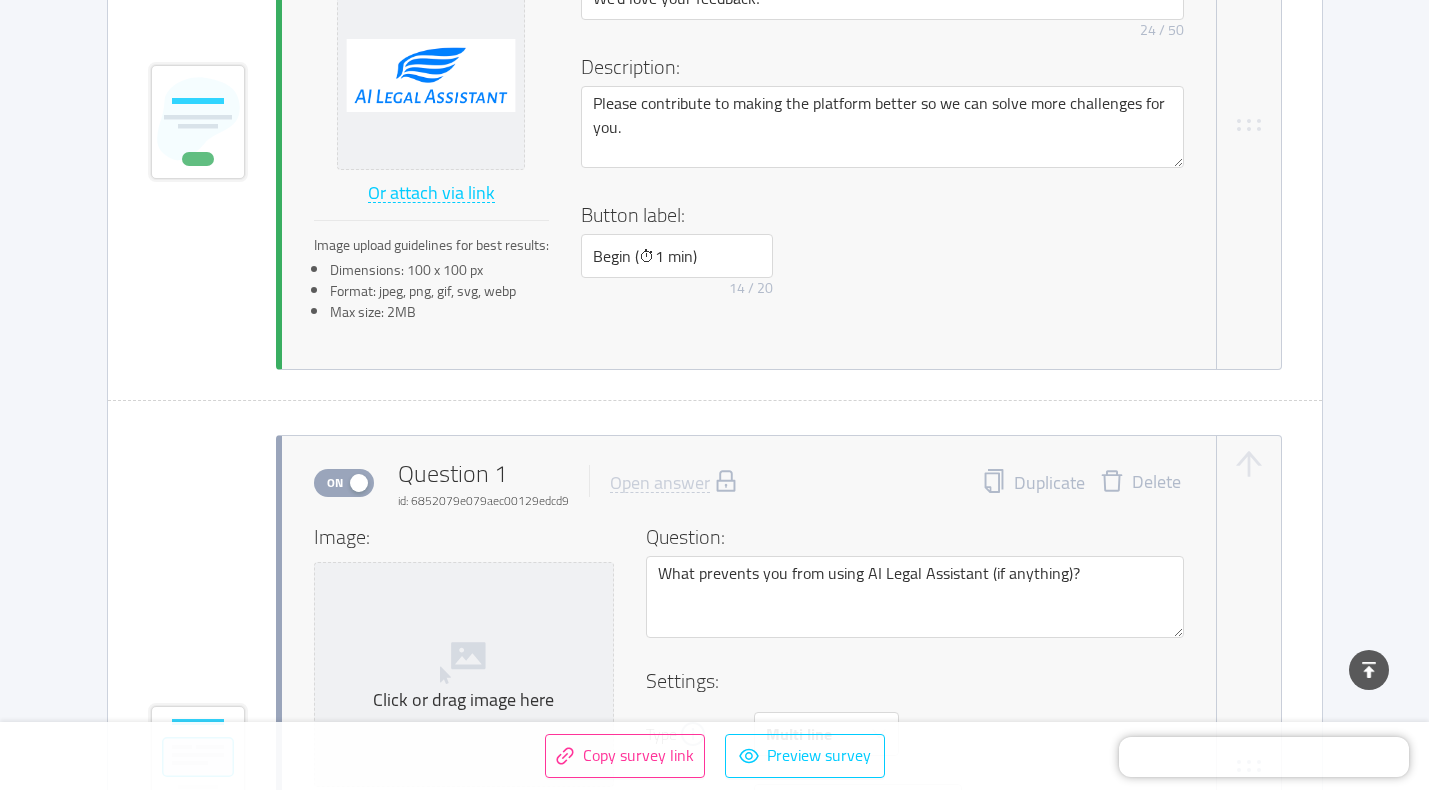 scroll, scrollTop: 643, scrollLeft: 0, axis: vertical 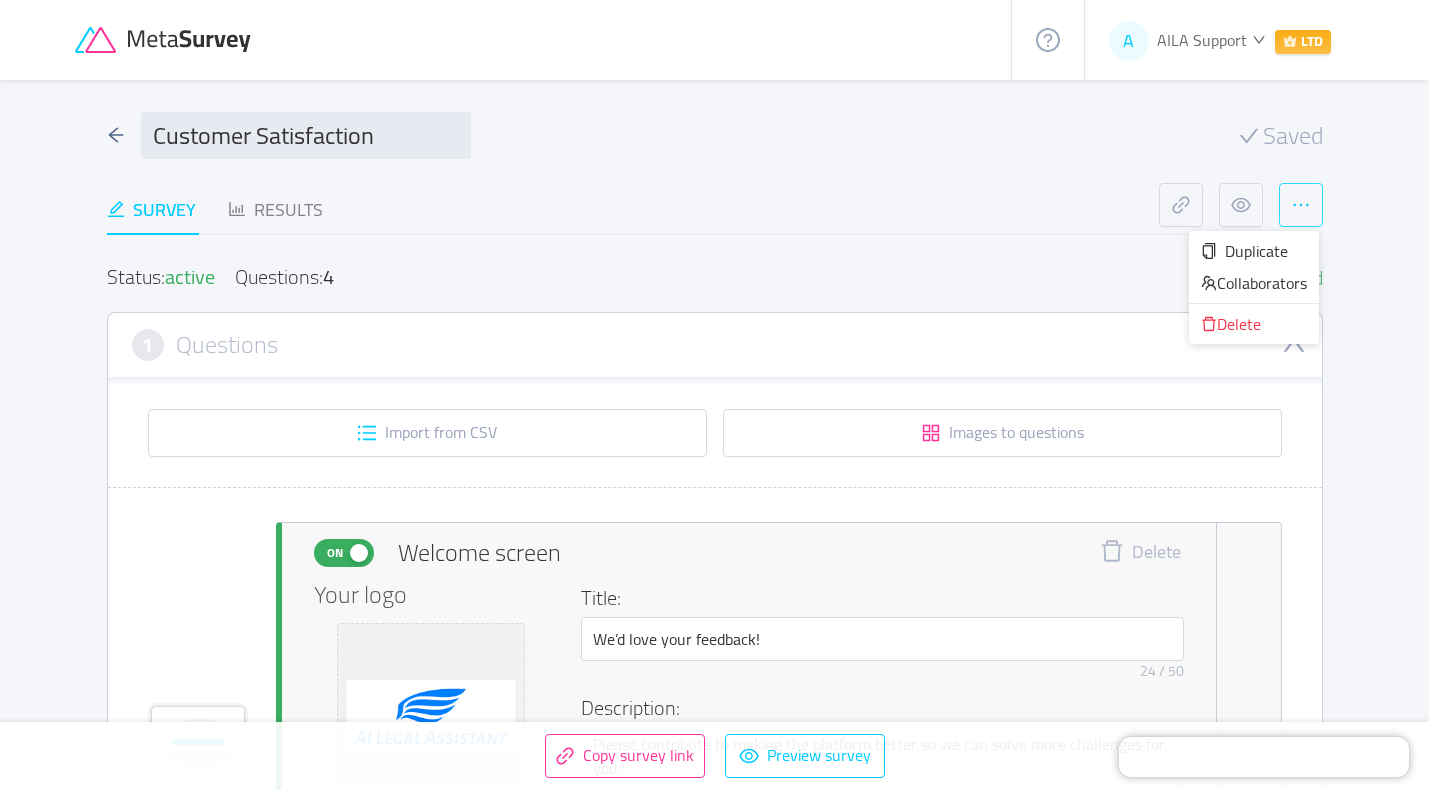 click at bounding box center [1301, 205] 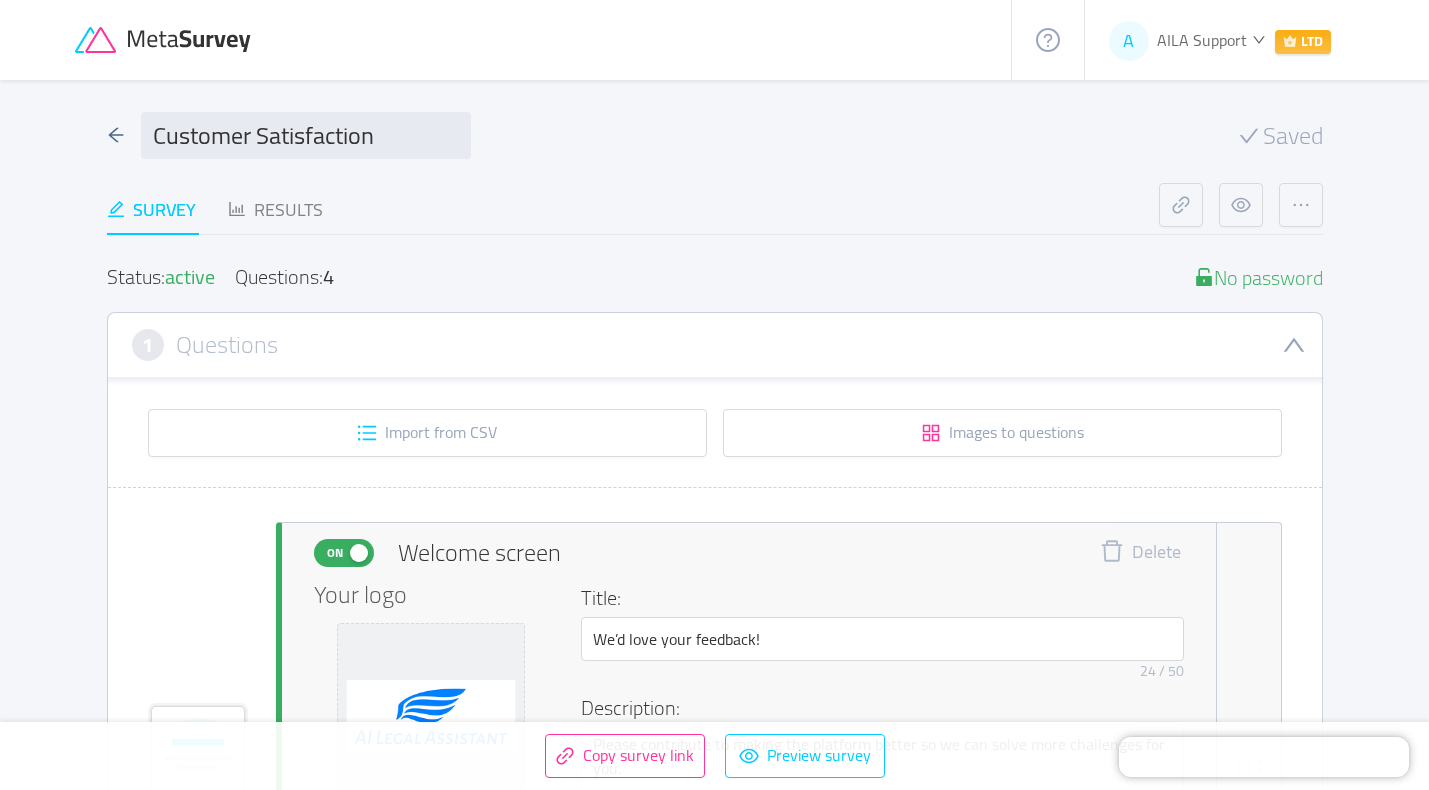 click on "Status:   active   Questions:   4   No password" at bounding box center (715, 277) 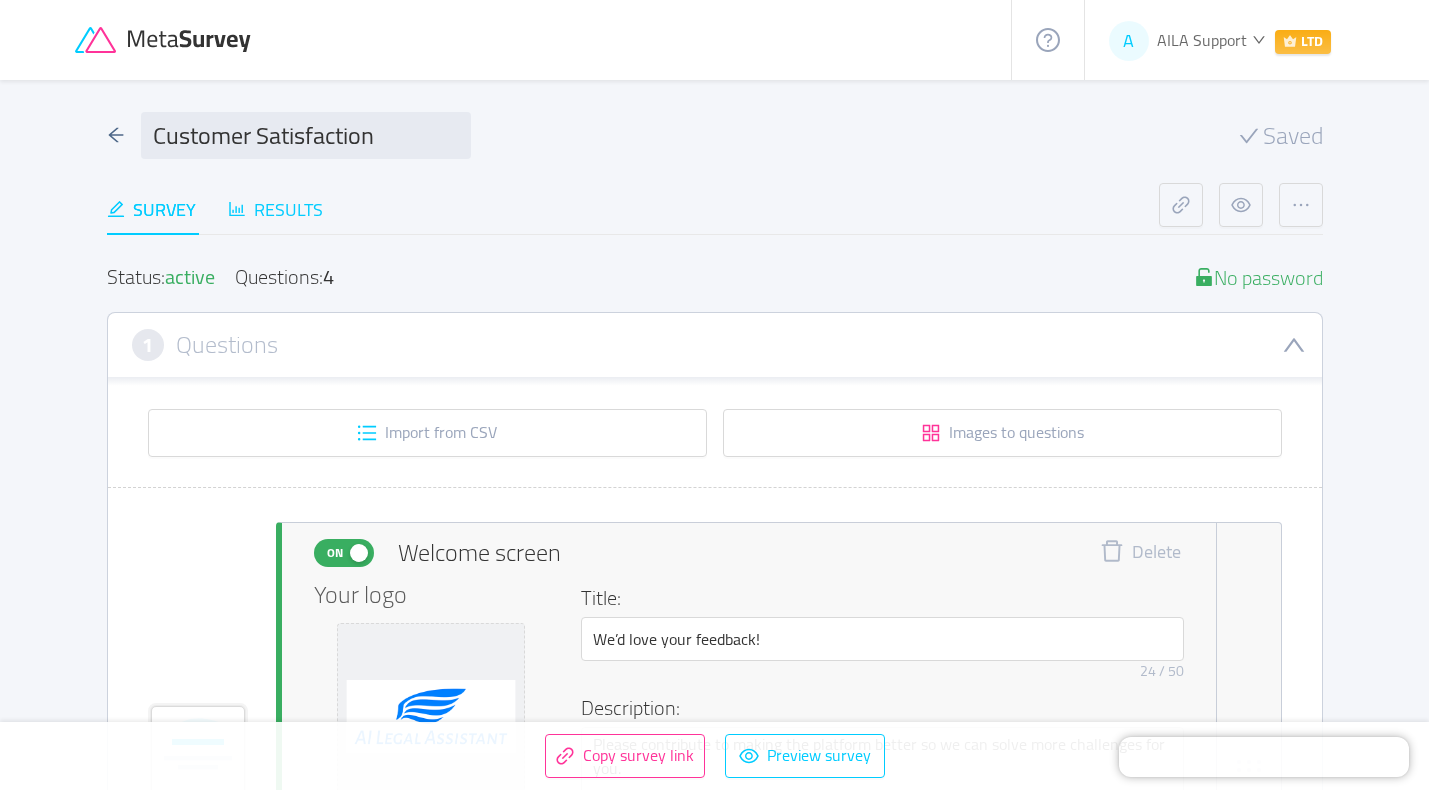 click on "Results" at bounding box center (275, 209) 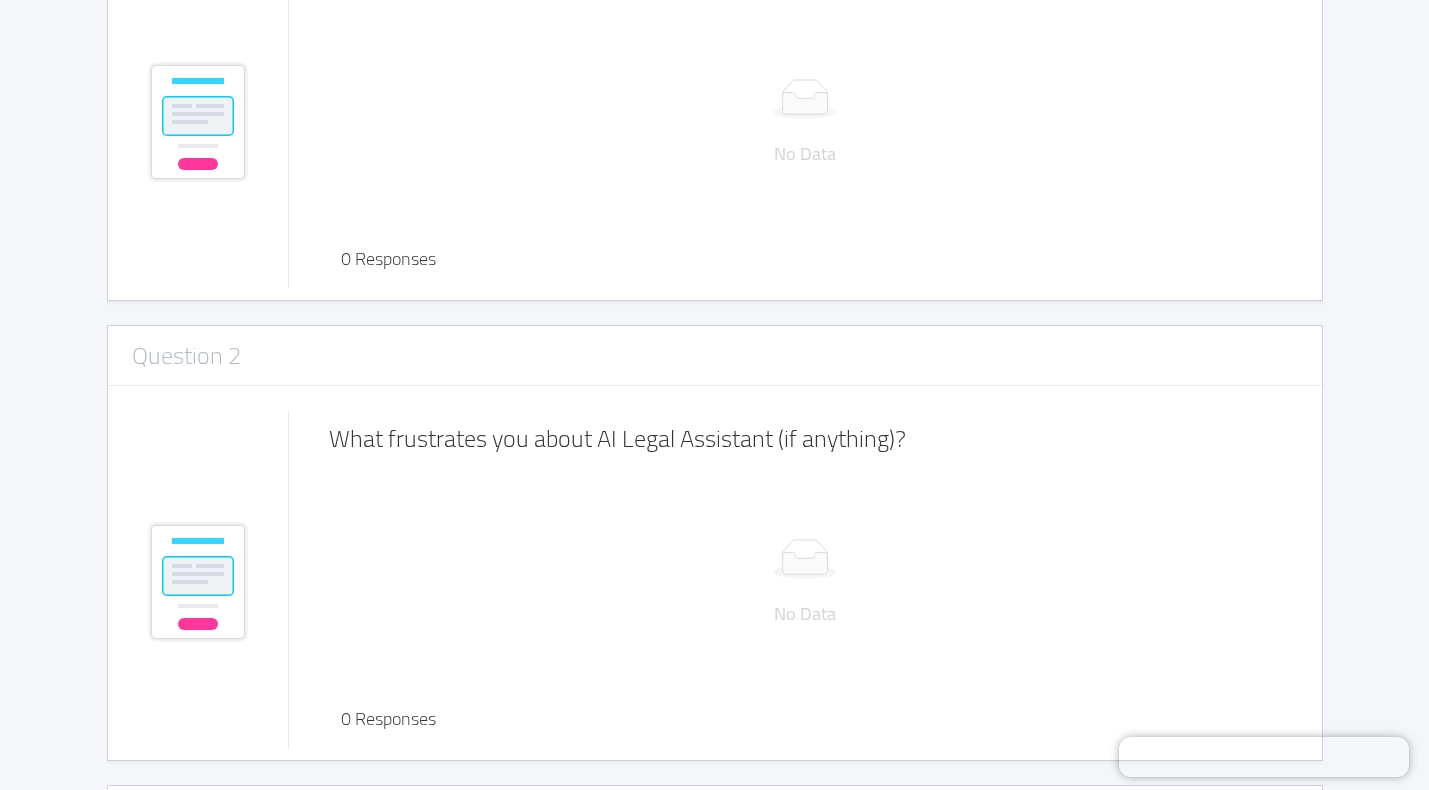 scroll, scrollTop: 0, scrollLeft: 0, axis: both 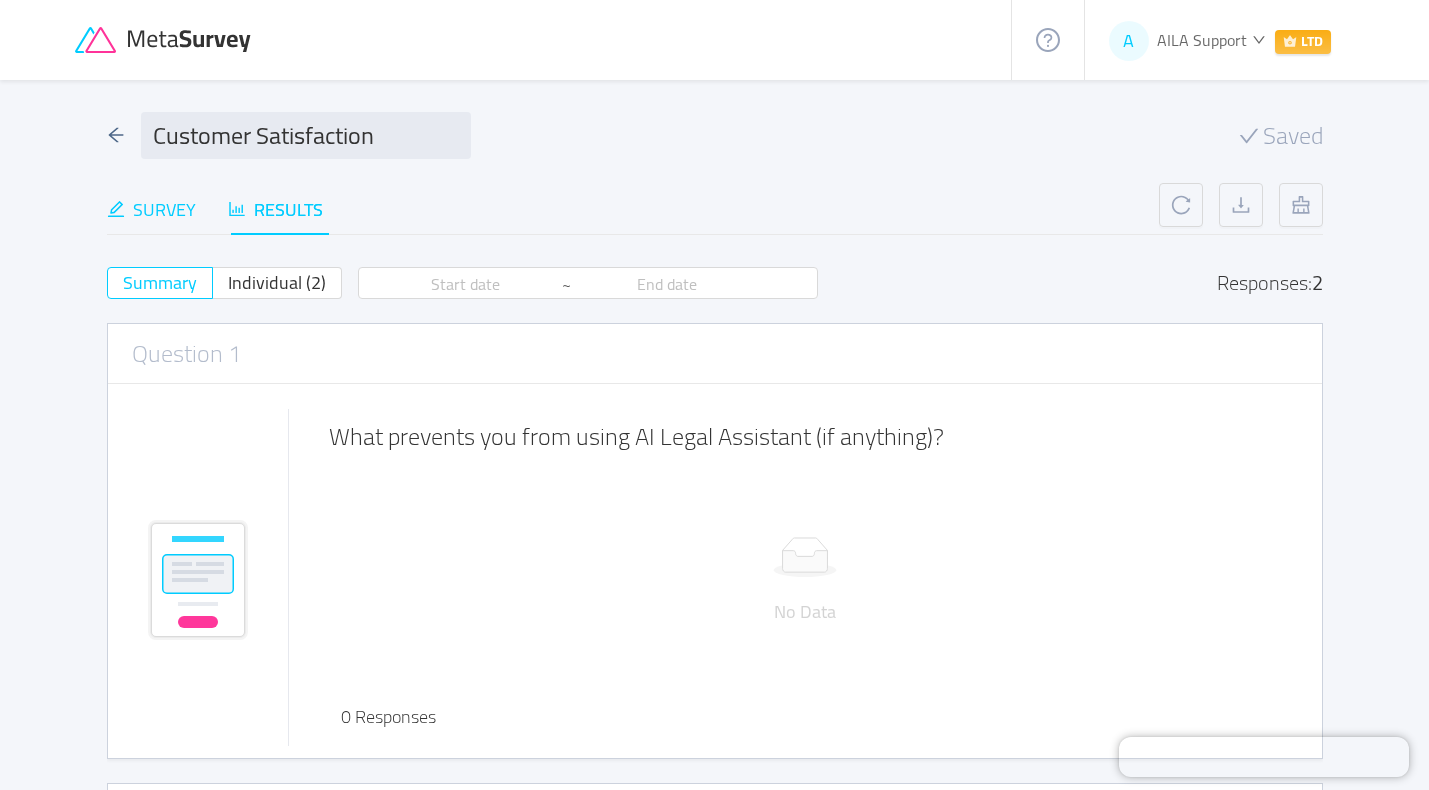 drag, startPoint x: 162, startPoint y: 214, endPoint x: 230, endPoint y: 230, distance: 69.856995 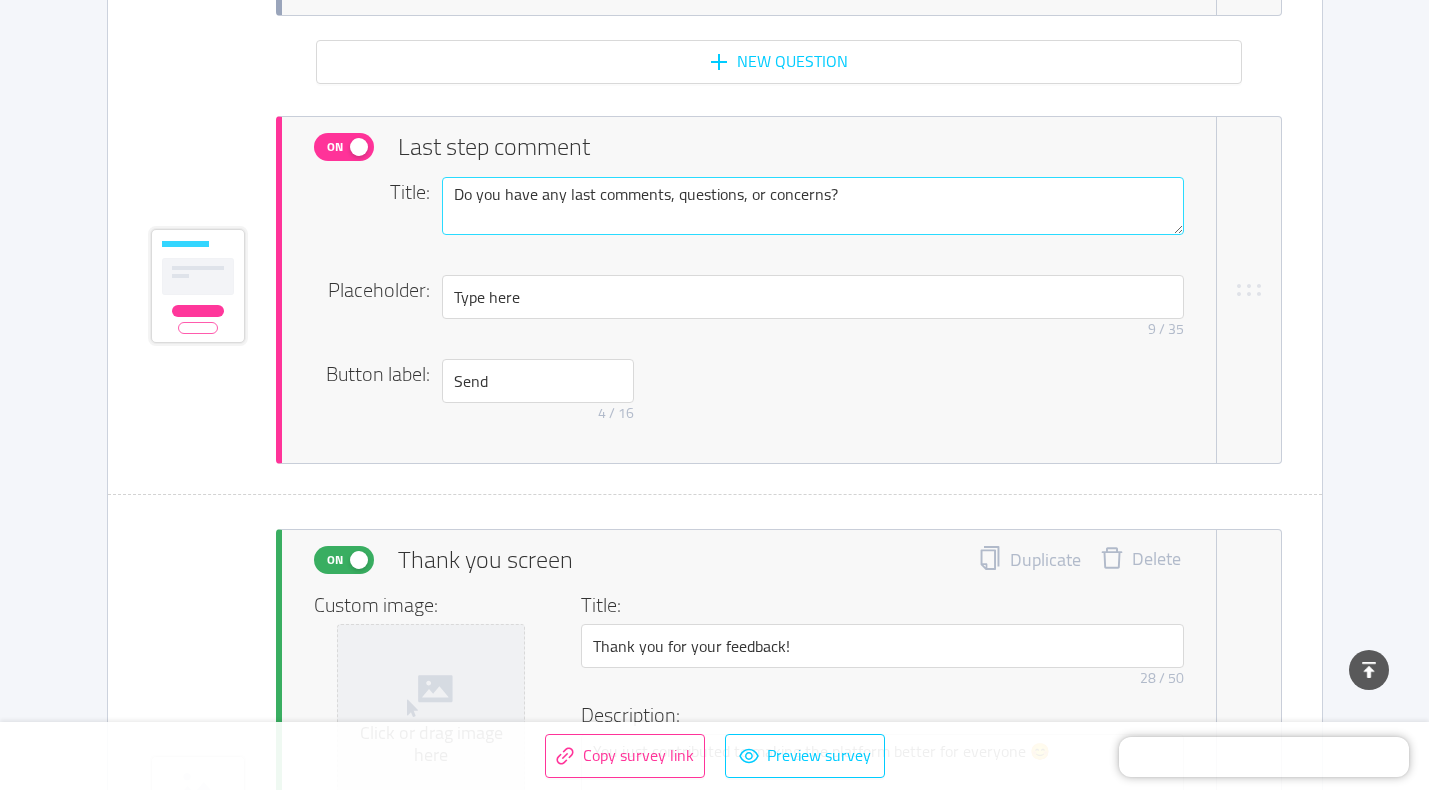 scroll, scrollTop: 4945, scrollLeft: 0, axis: vertical 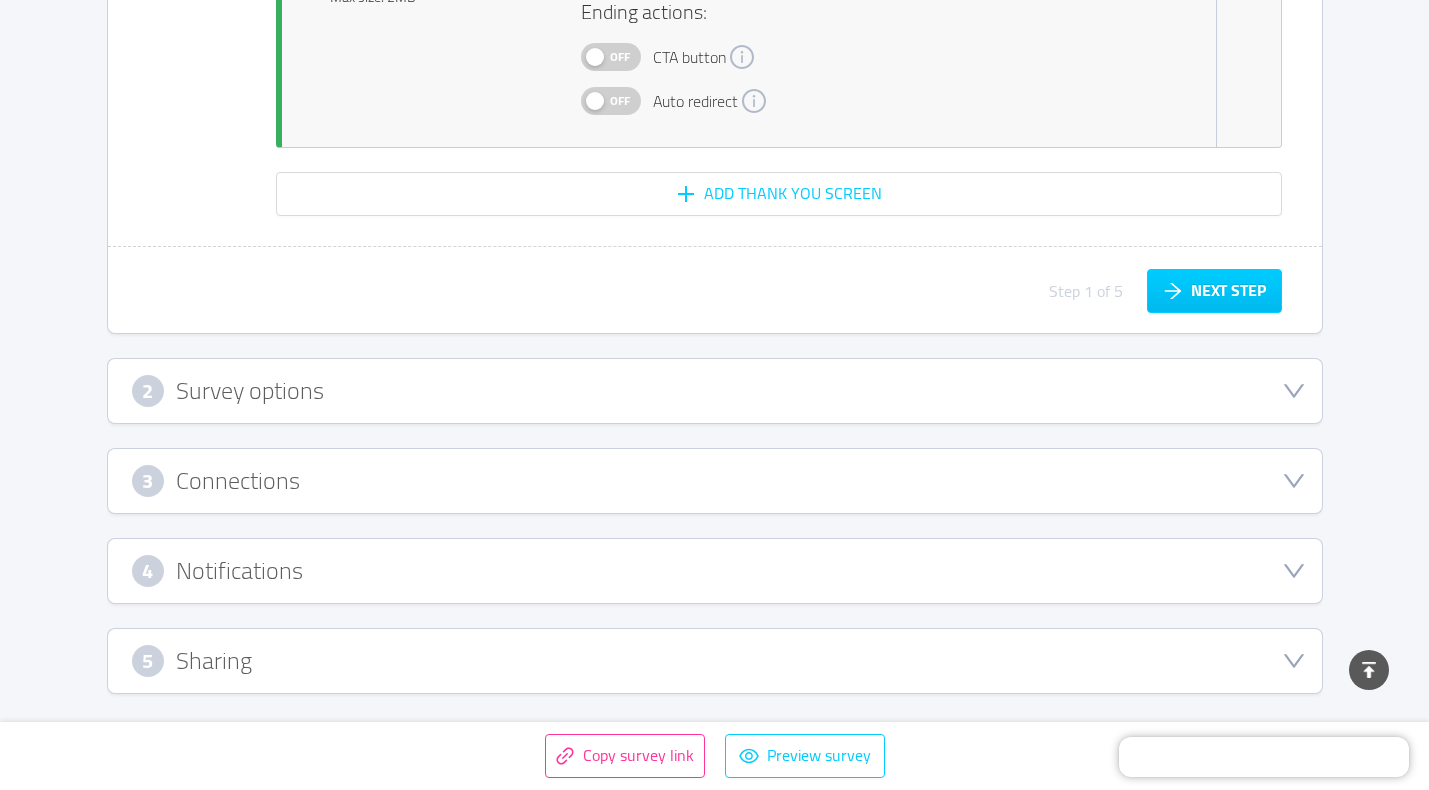 click on "3  Connections" at bounding box center (715, 481) 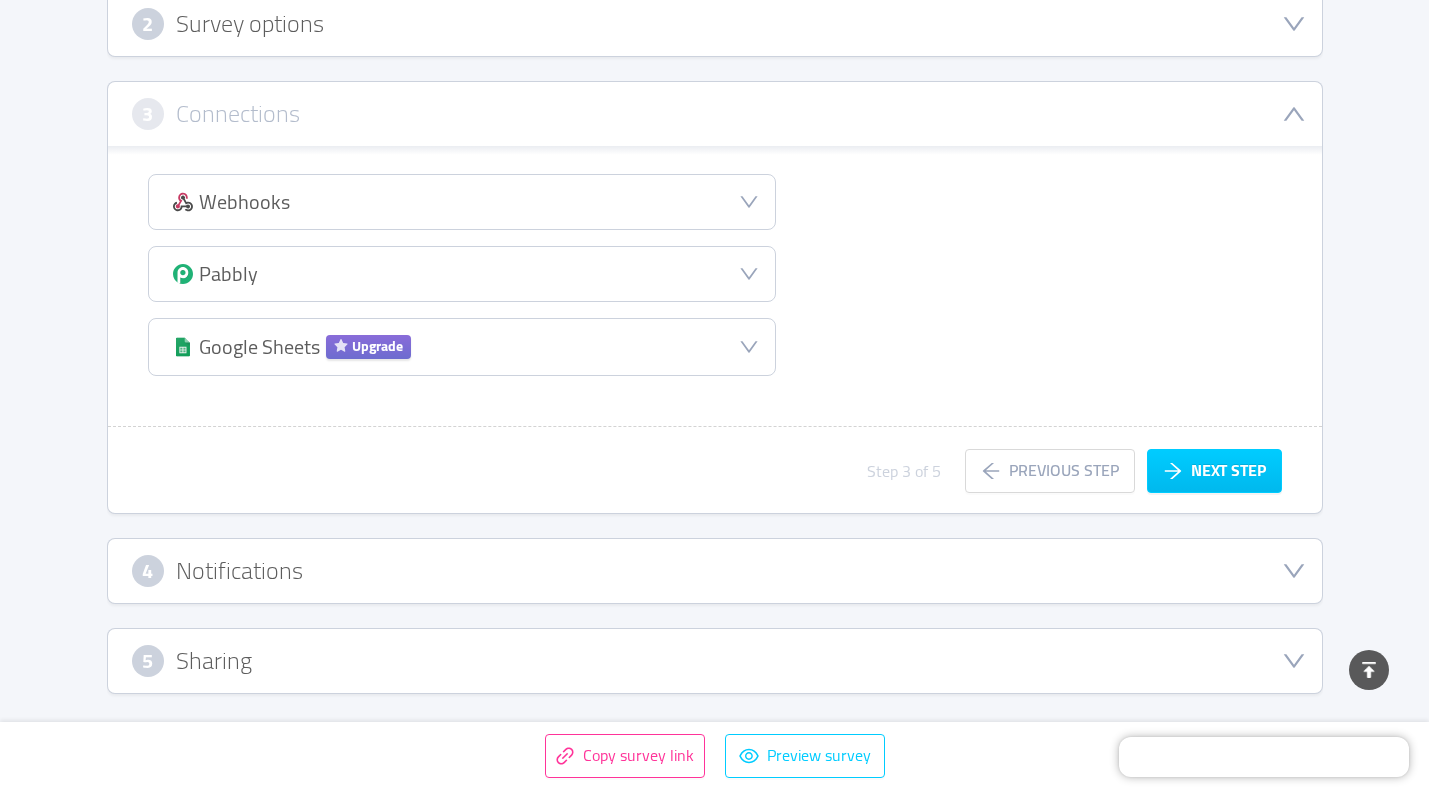 scroll, scrollTop: 411, scrollLeft: 0, axis: vertical 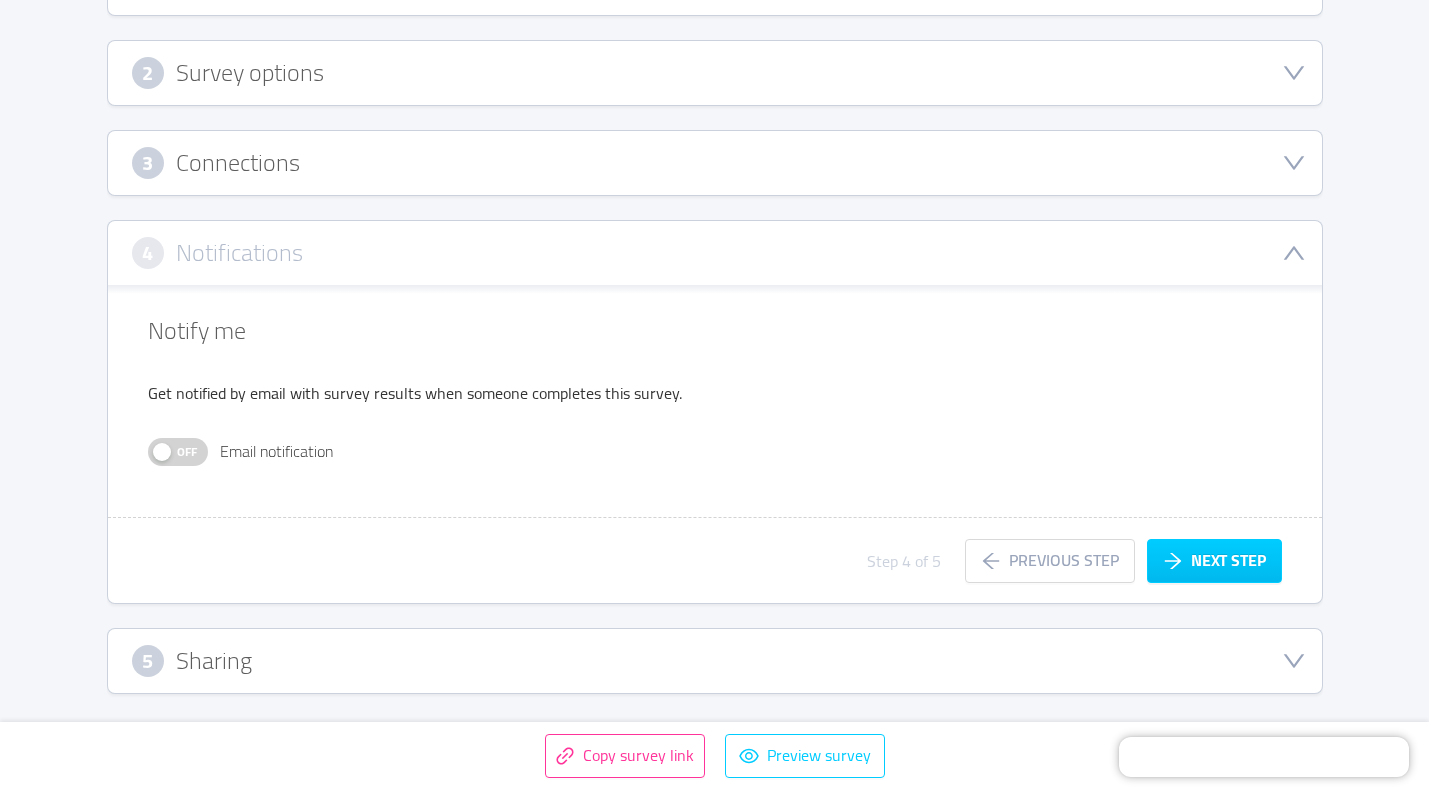 click on "5  Sharing" at bounding box center (715, 661) 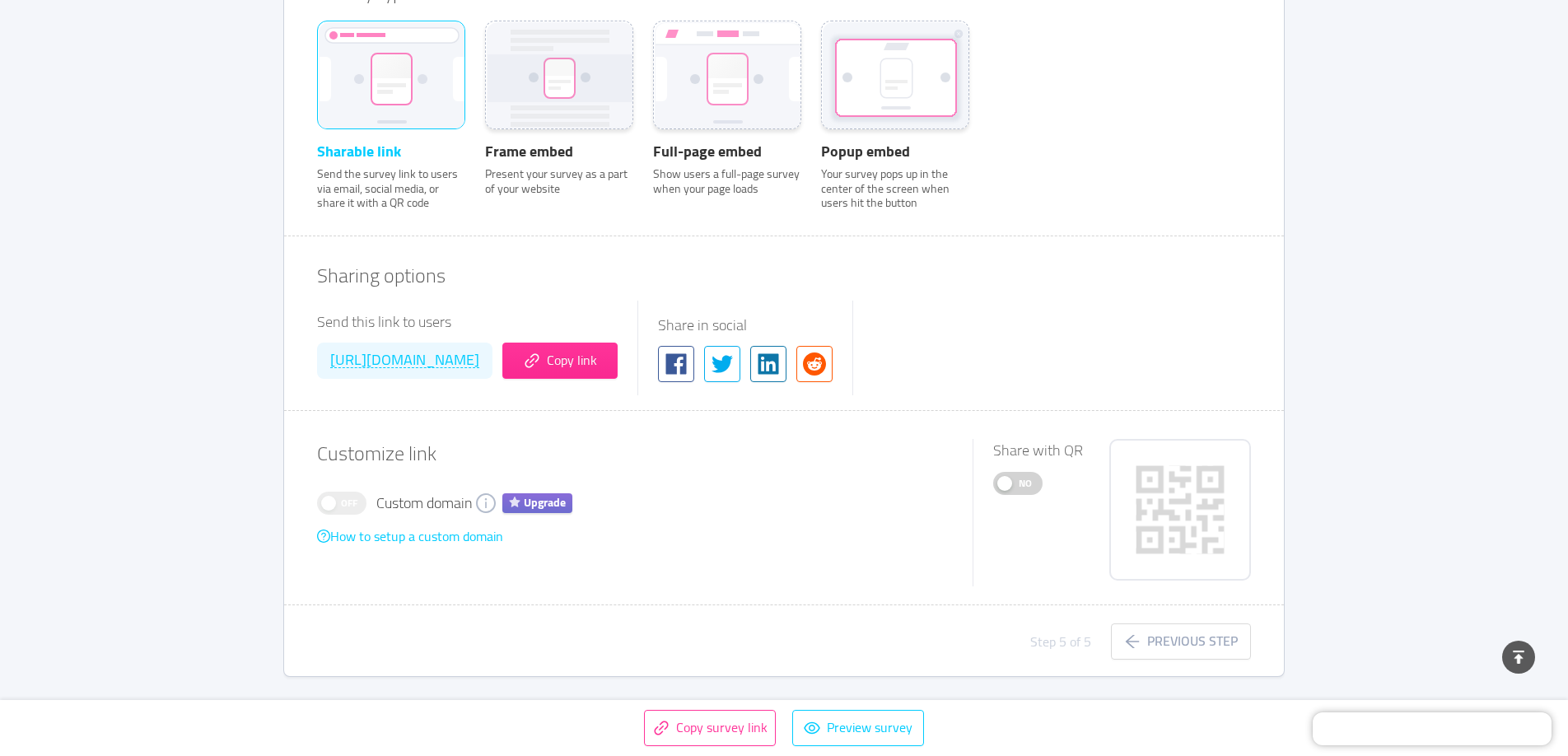 scroll, scrollTop: 0, scrollLeft: 0, axis: both 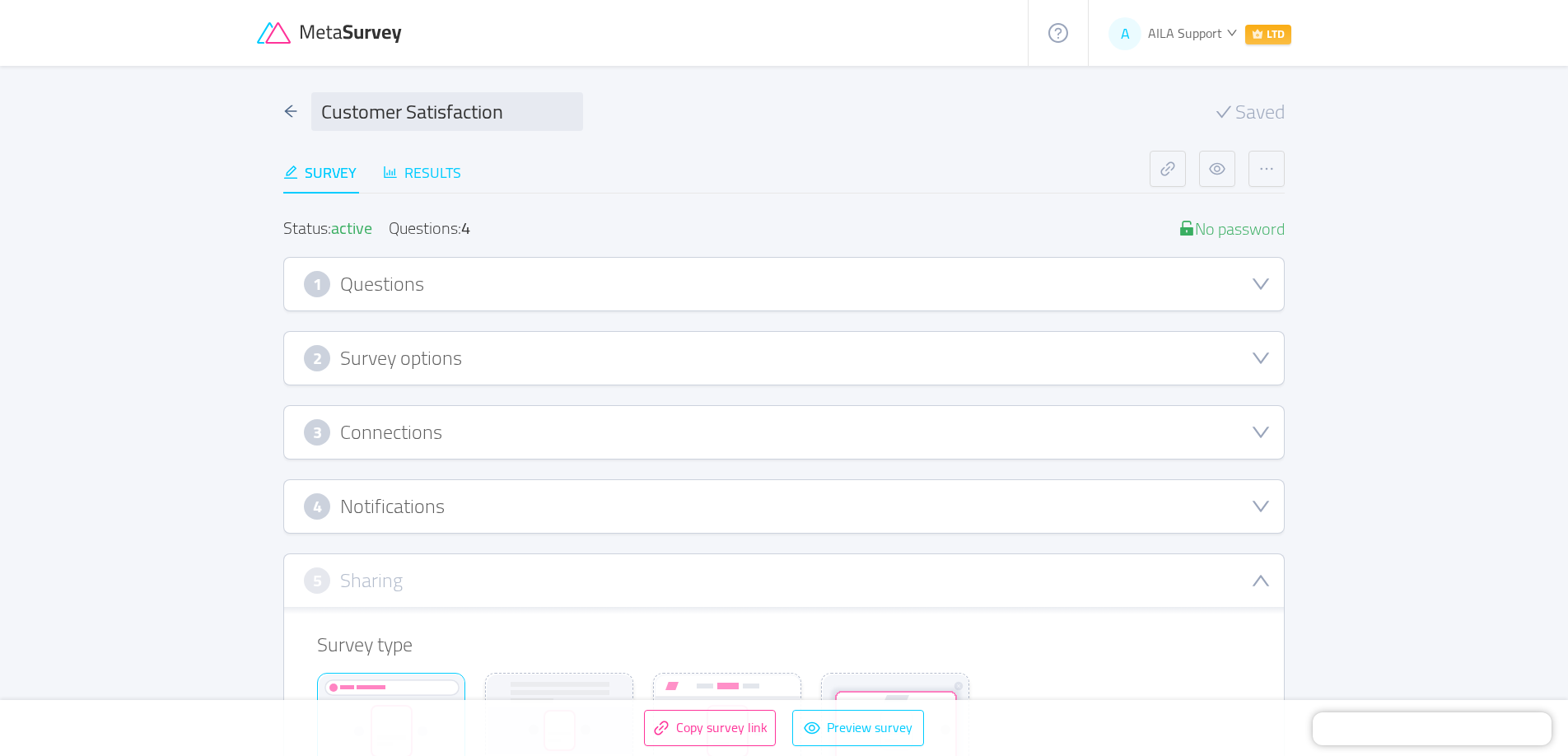 click on "Results" at bounding box center [422, 172] 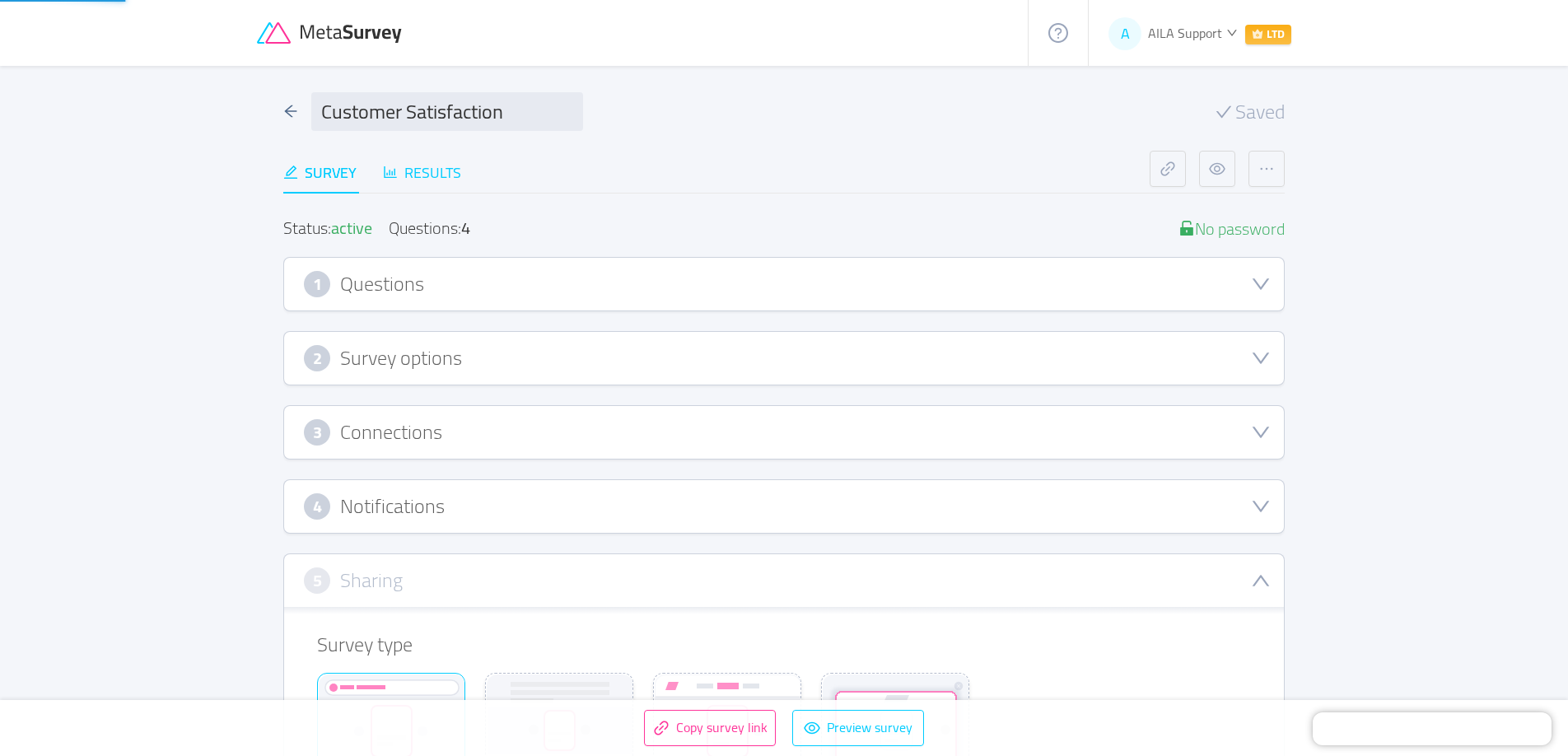 type 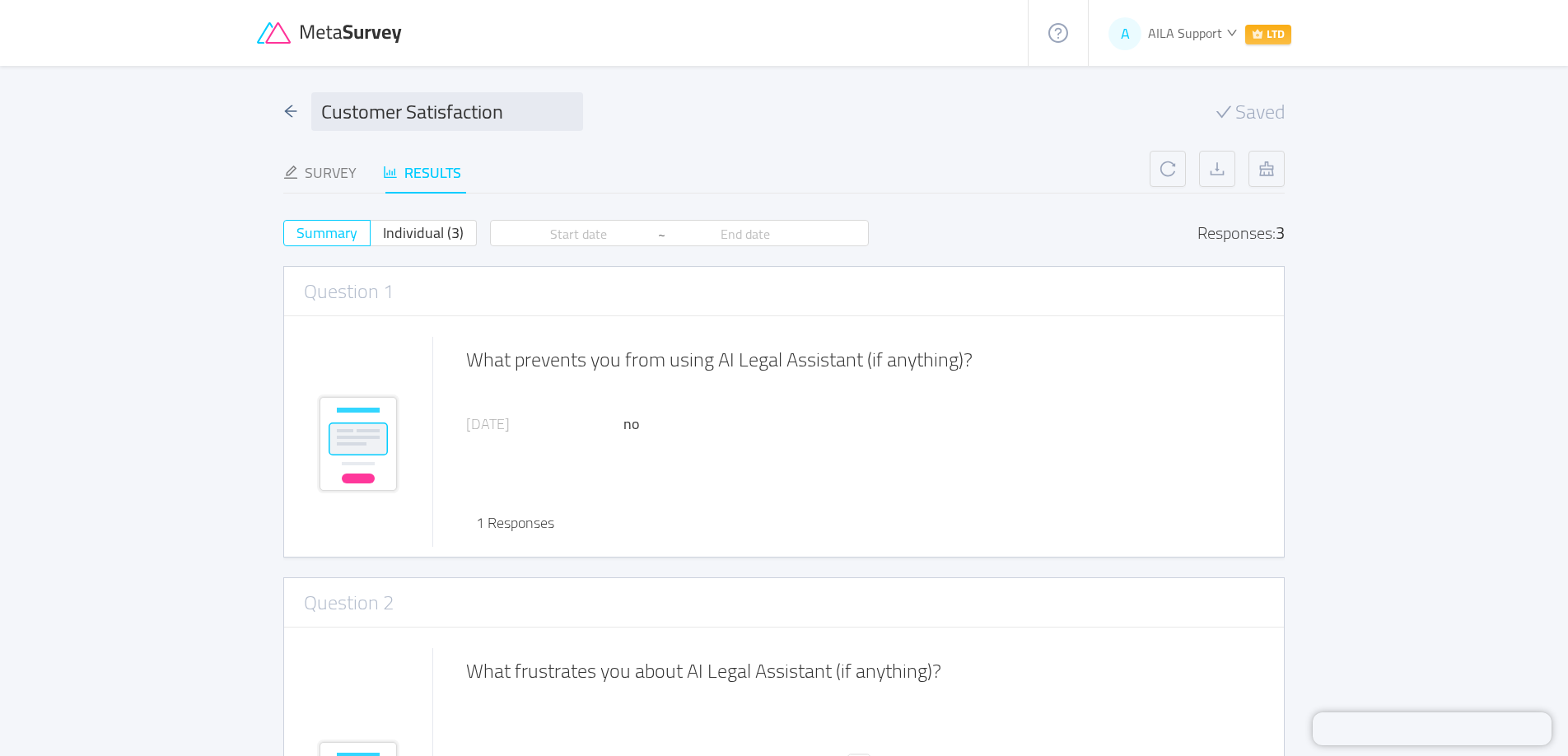 click on "18.07.2025  no" at bounding box center (858, 423) 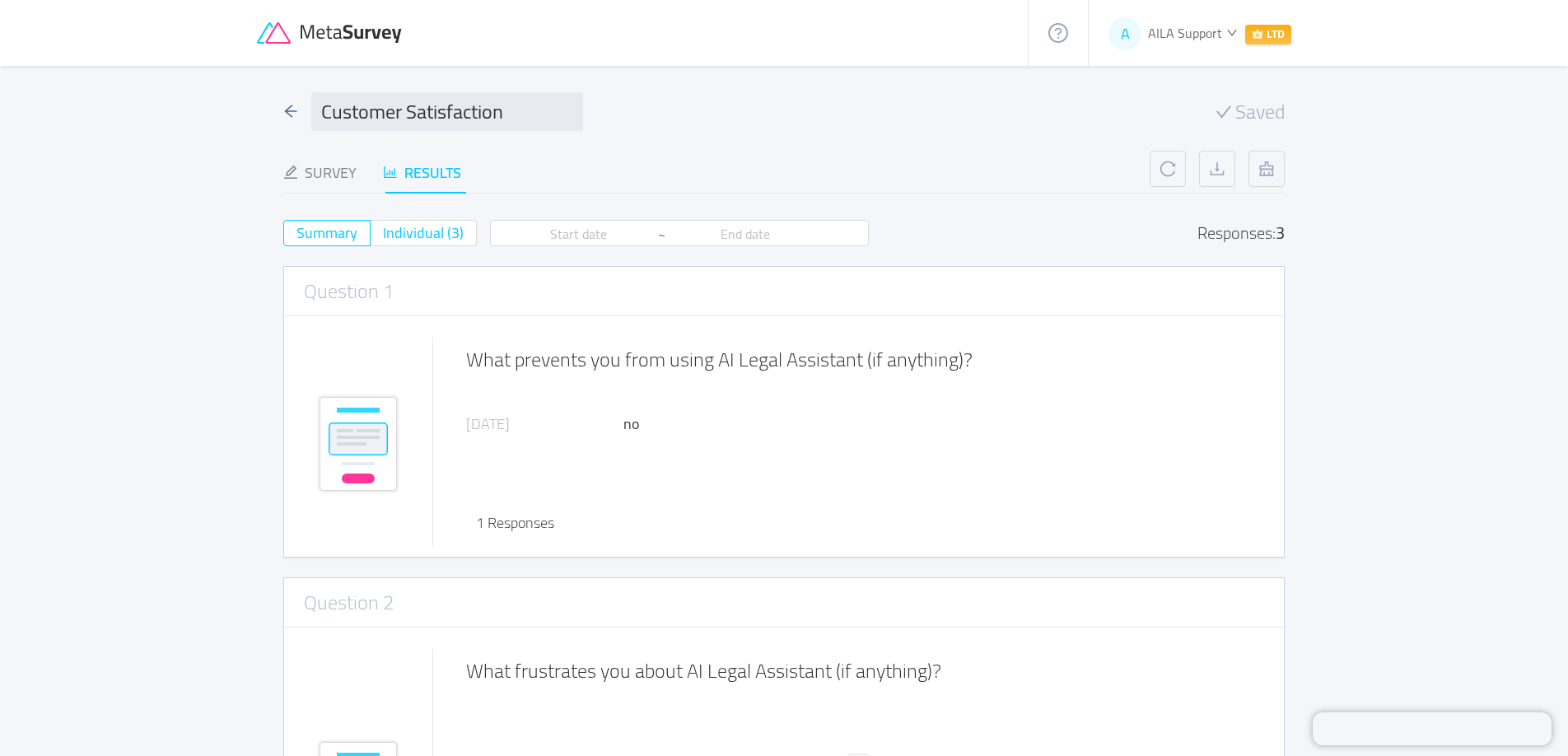 click on "Individual (3)" at bounding box center [423, 232] 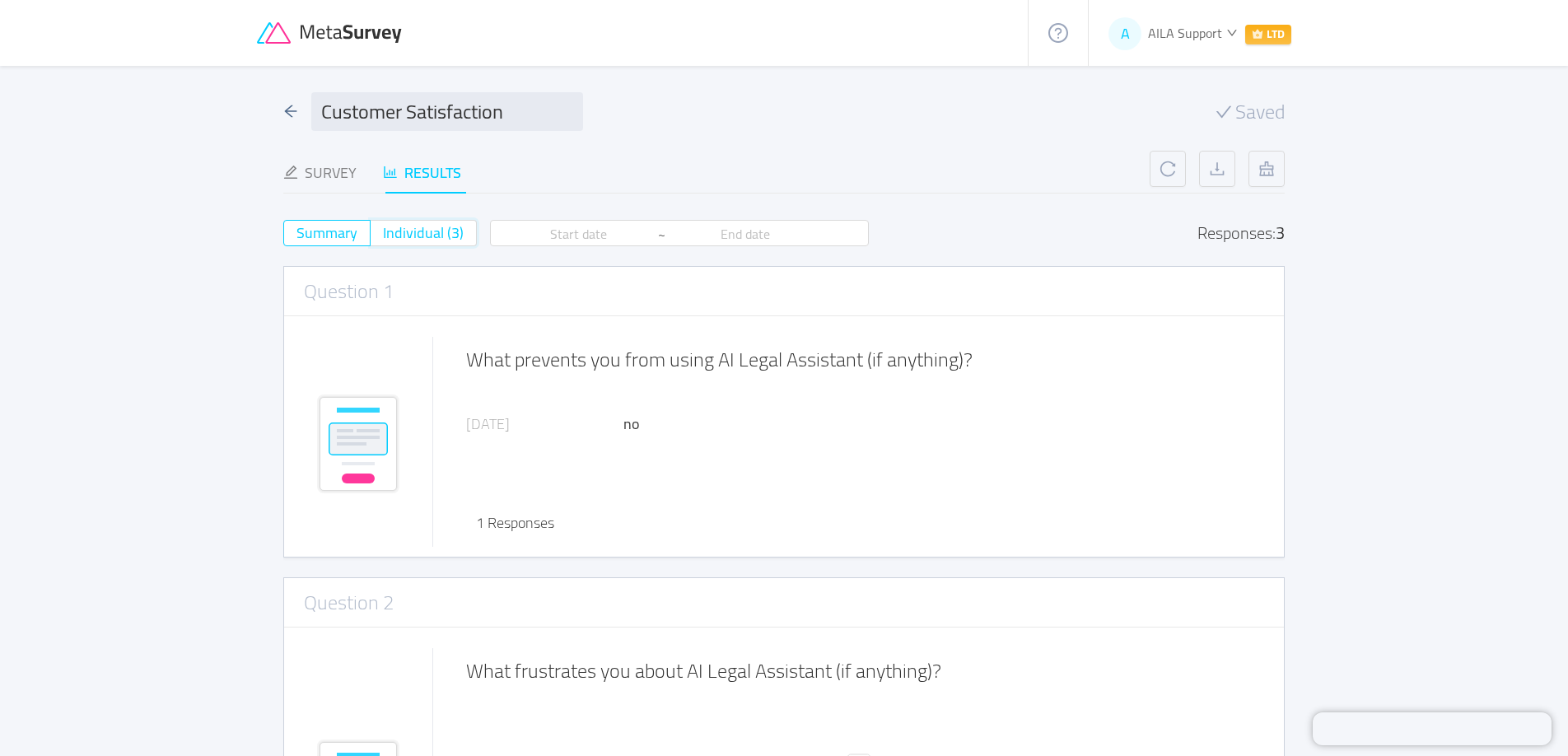 click on "Individual (3)" at bounding box center [383, 238] 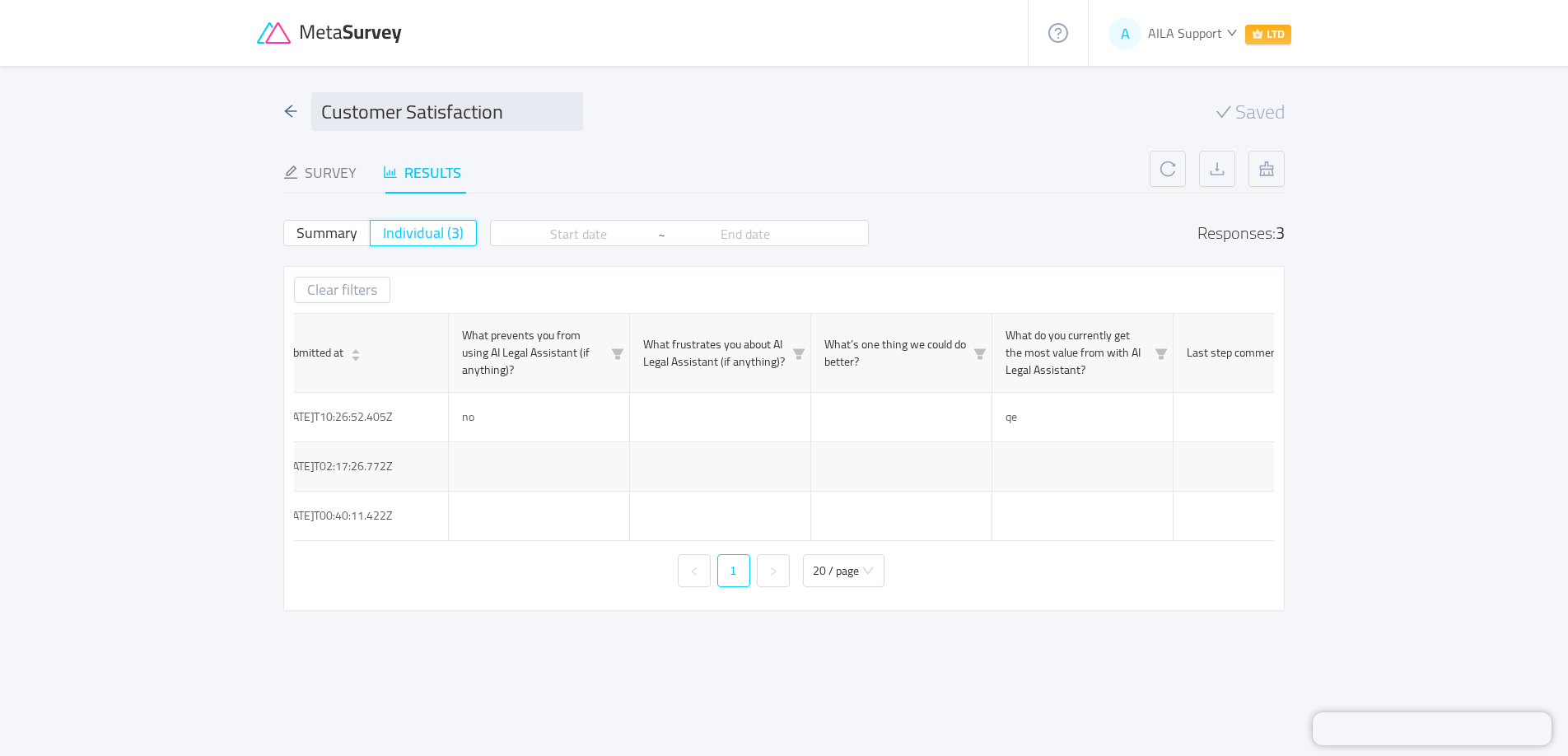 scroll, scrollTop: 0, scrollLeft: 0, axis: both 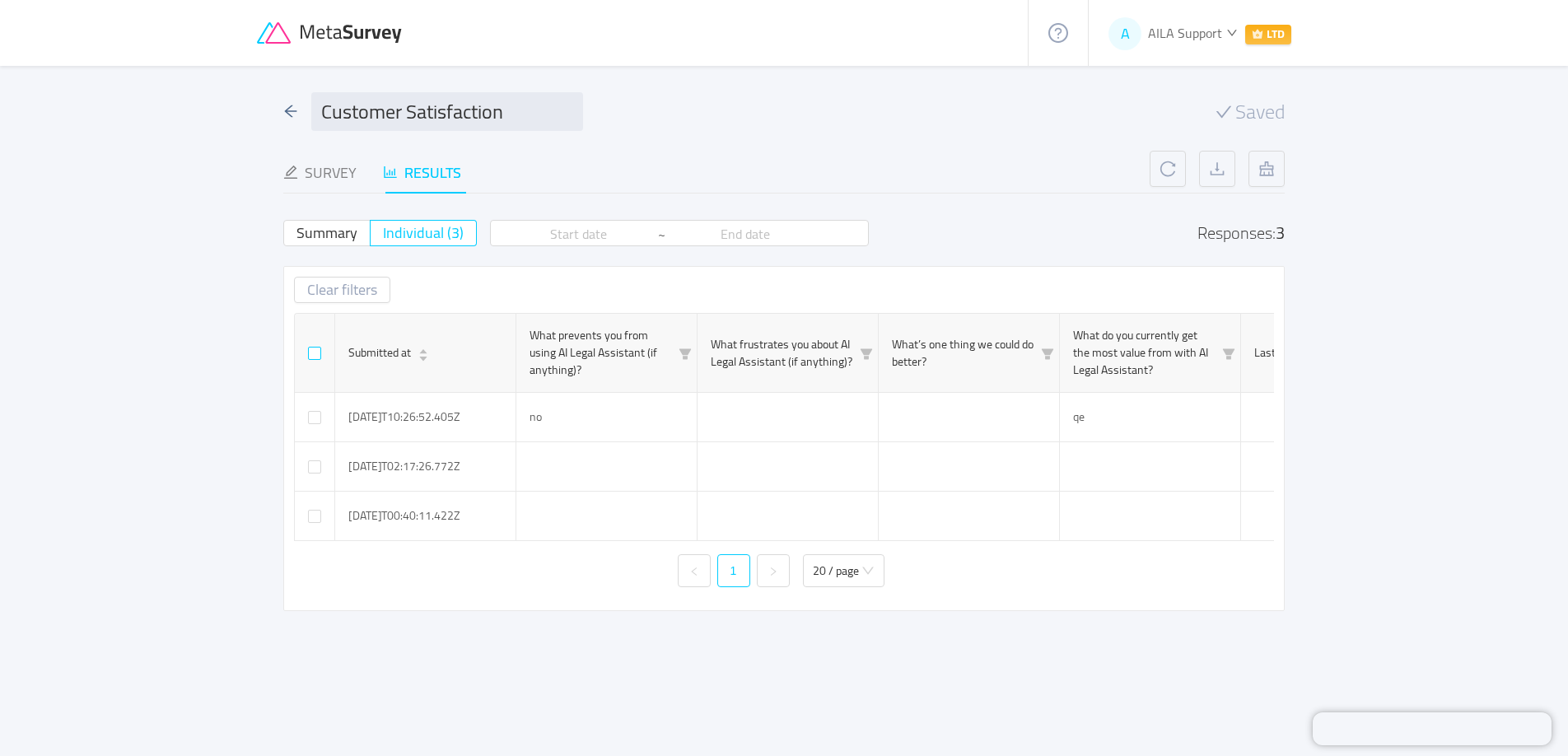 click at bounding box center [315, 353] 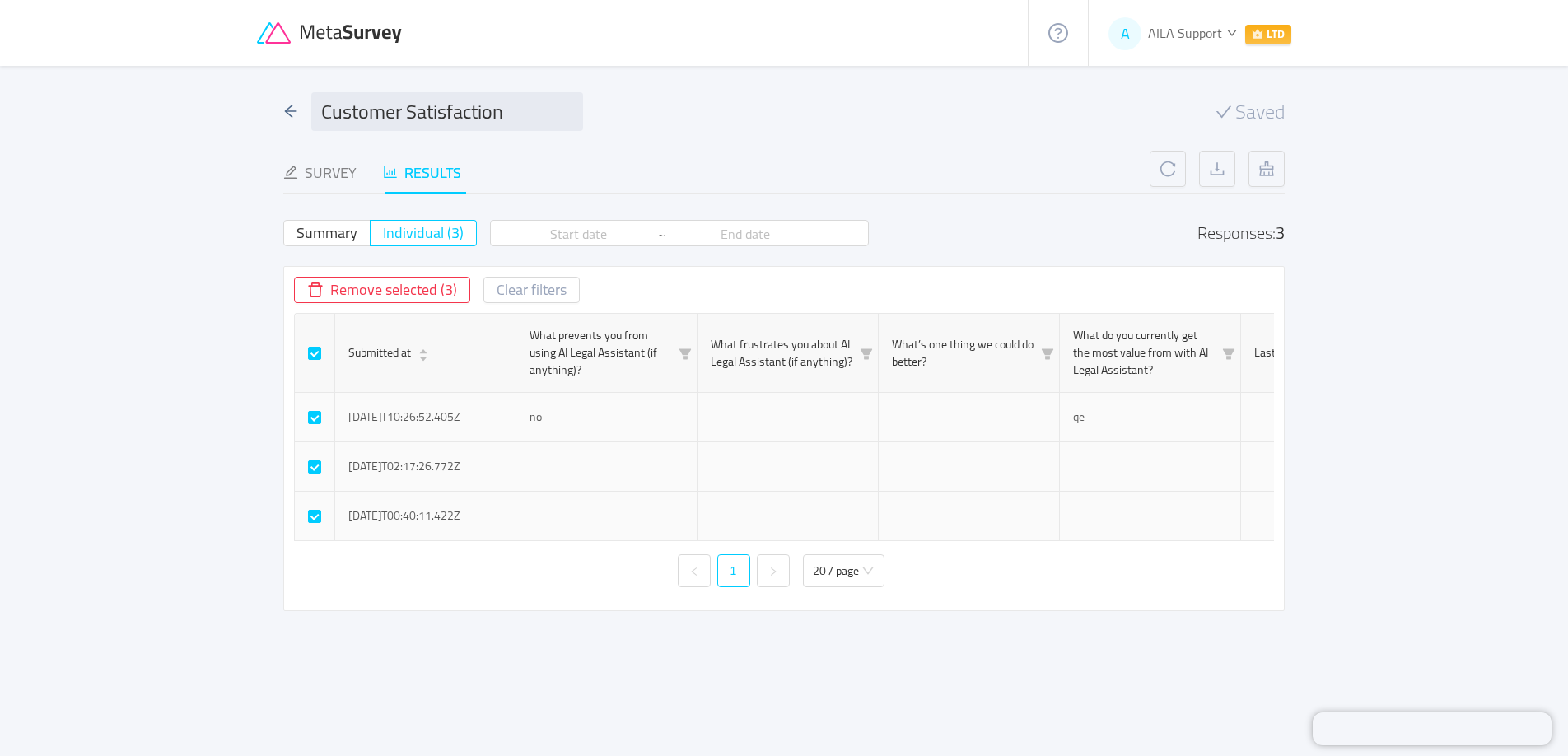 click on "Remove selected (3)" at bounding box center [382, 290] 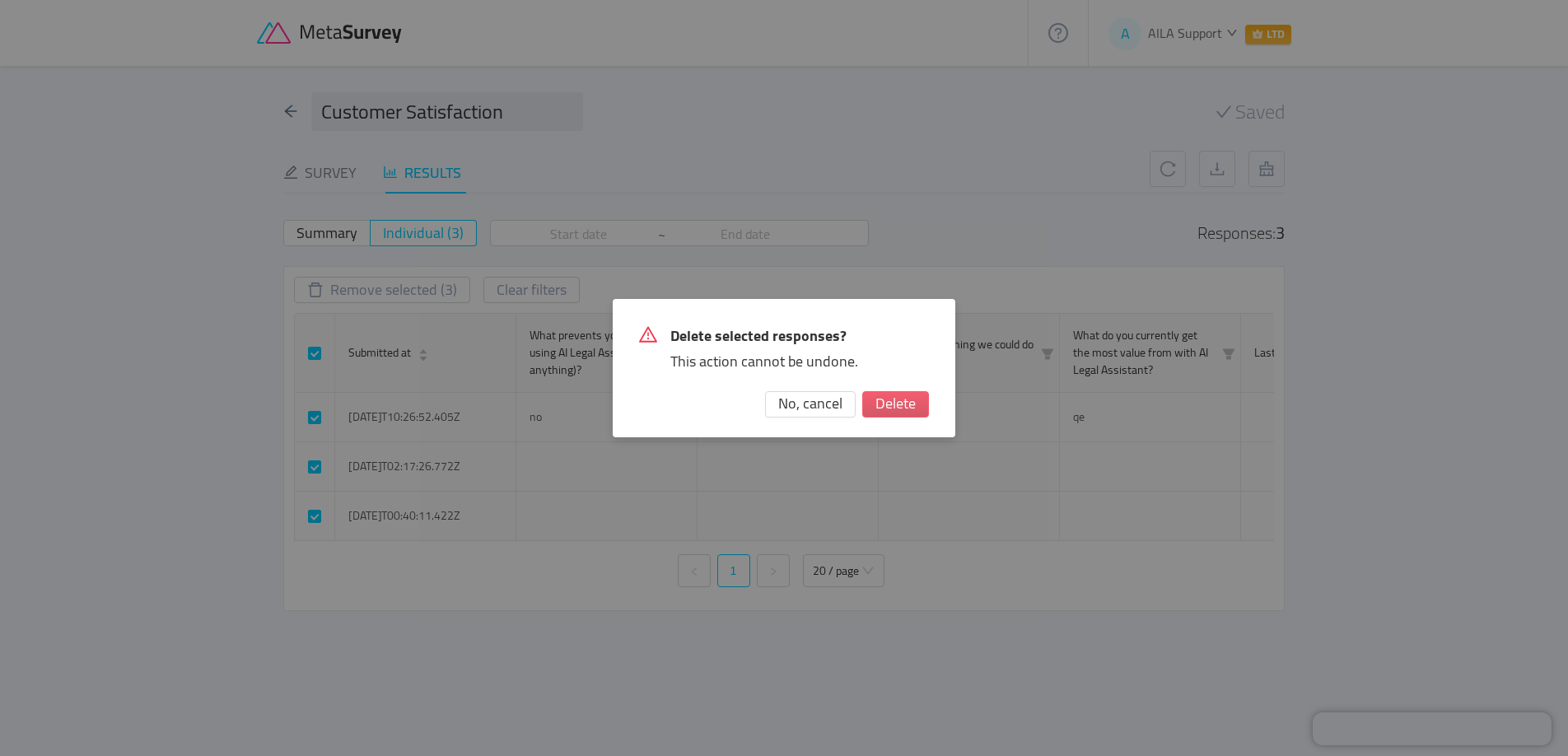 click on "Delete" at bounding box center (895, 404) 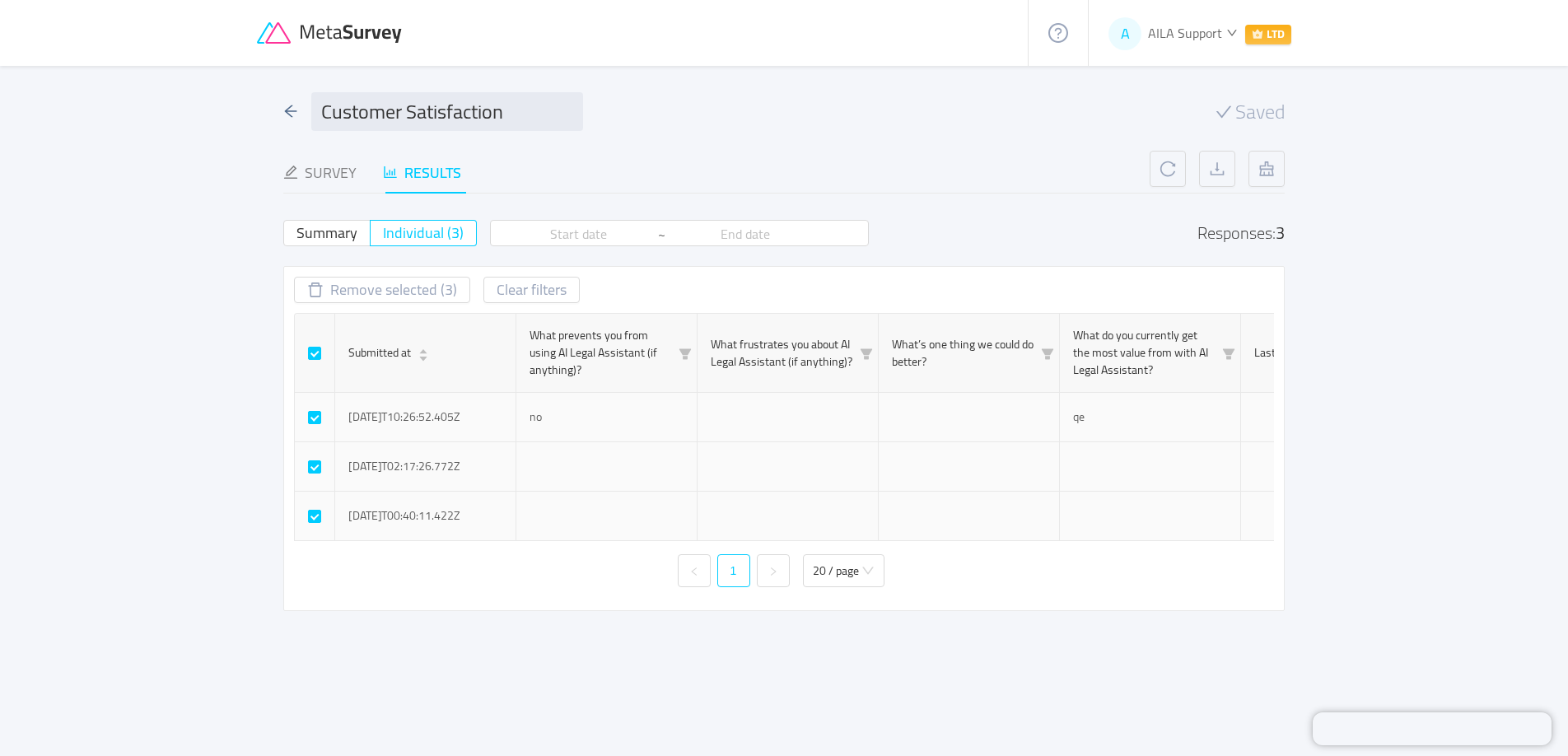 checkbox on "false" 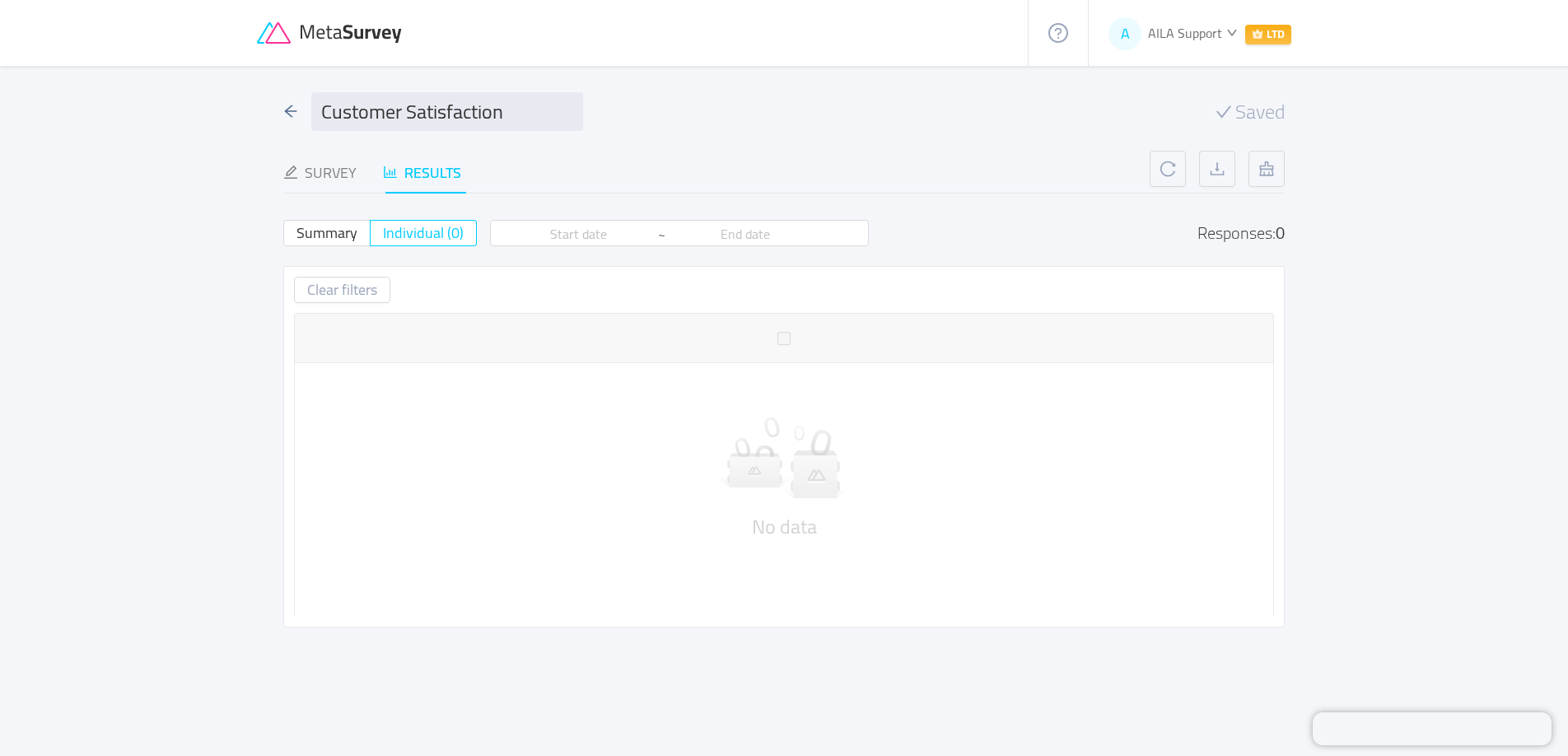 drag, startPoint x: 909, startPoint y: 190, endPoint x: 870, endPoint y: 192, distance: 39.051248 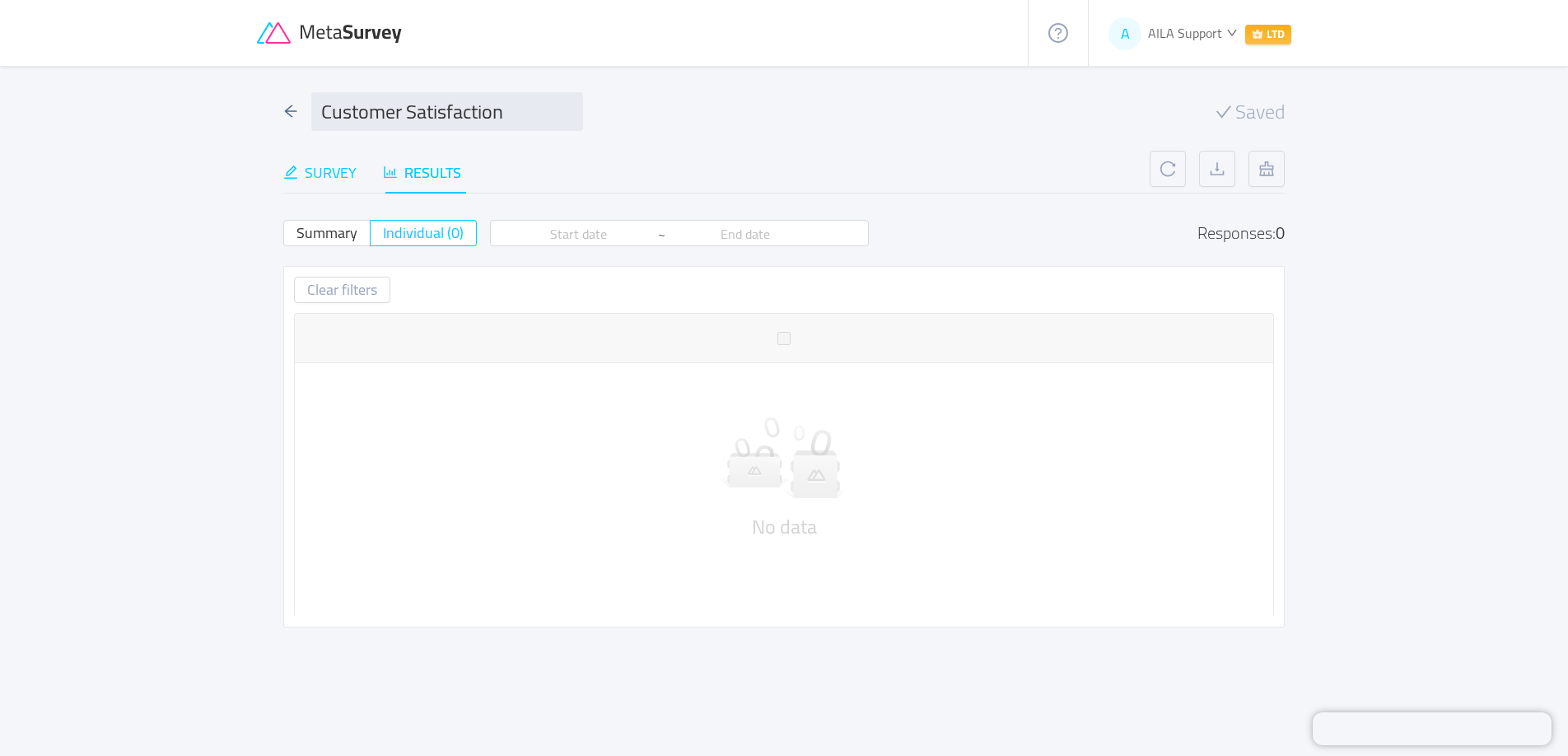 click on "Survey" at bounding box center (320, 172) 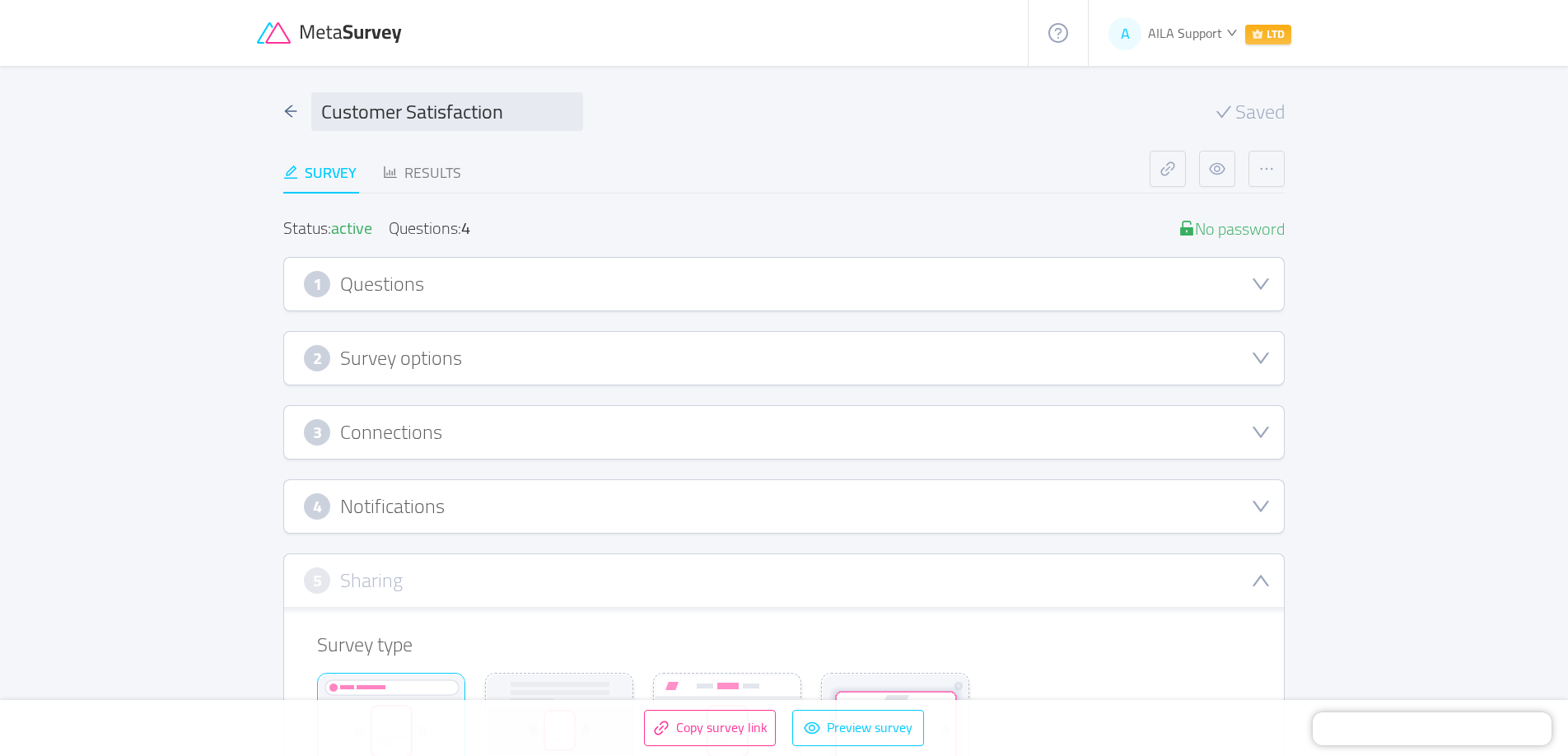 click on "Survey" at bounding box center (320, 172) 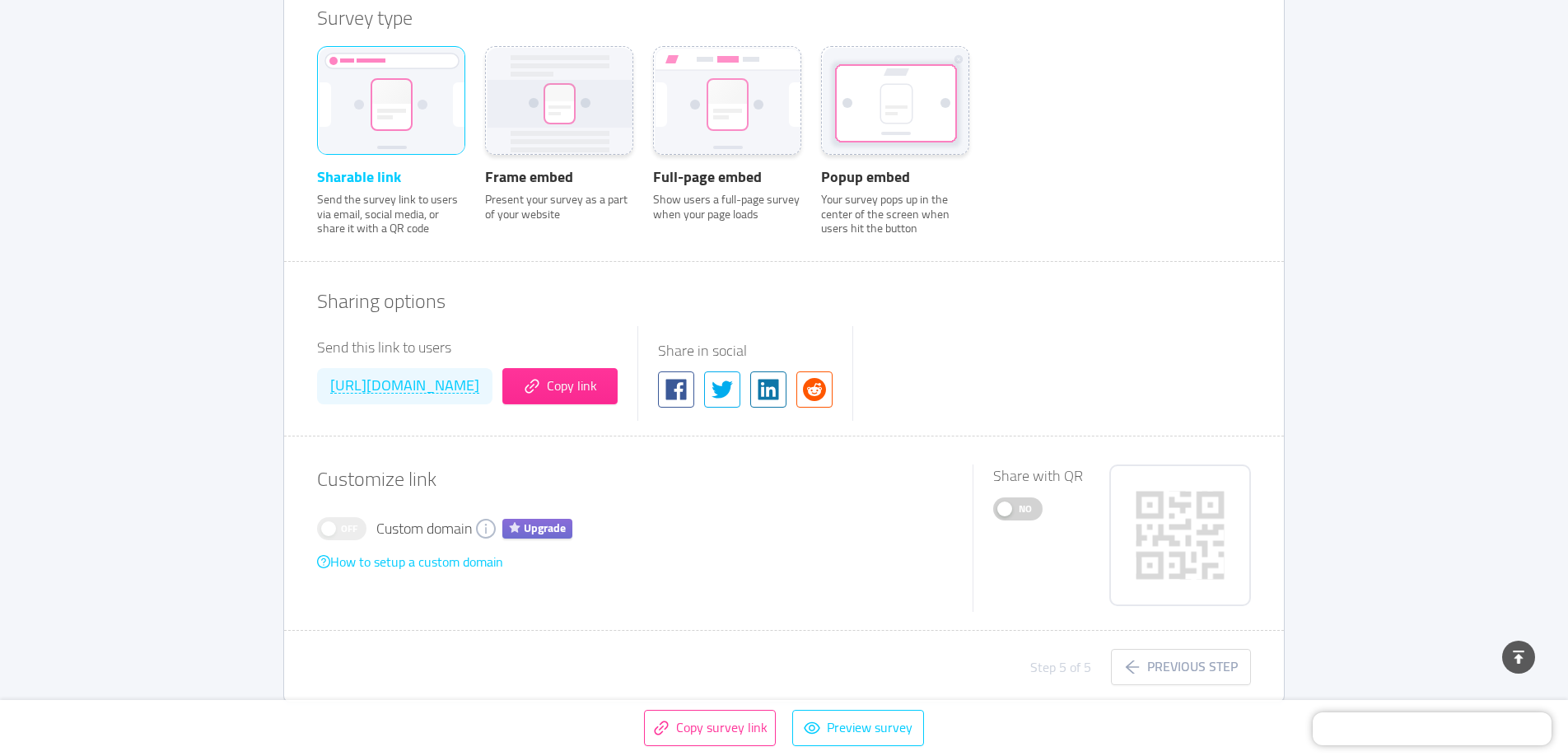scroll, scrollTop: 652, scrollLeft: 0, axis: vertical 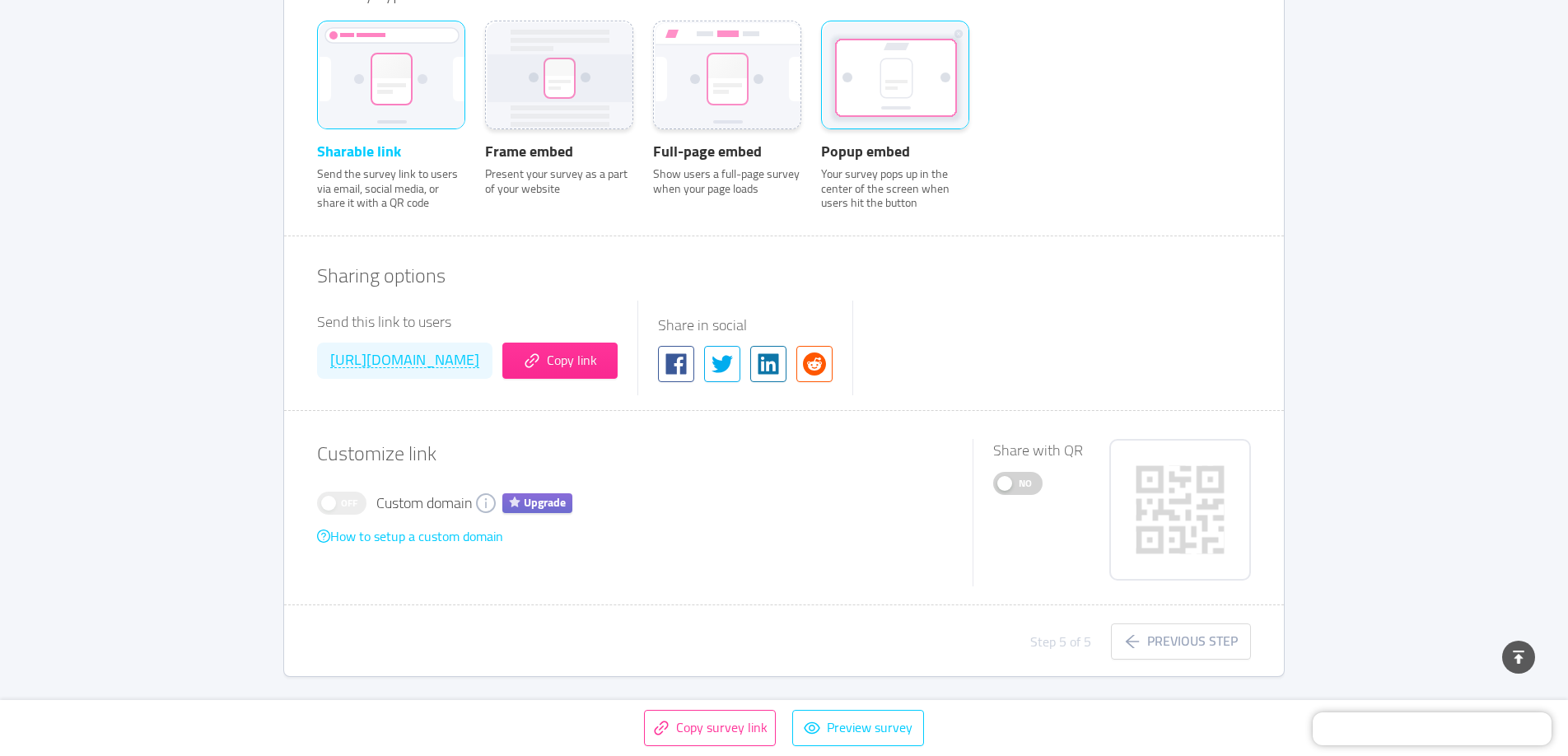 click 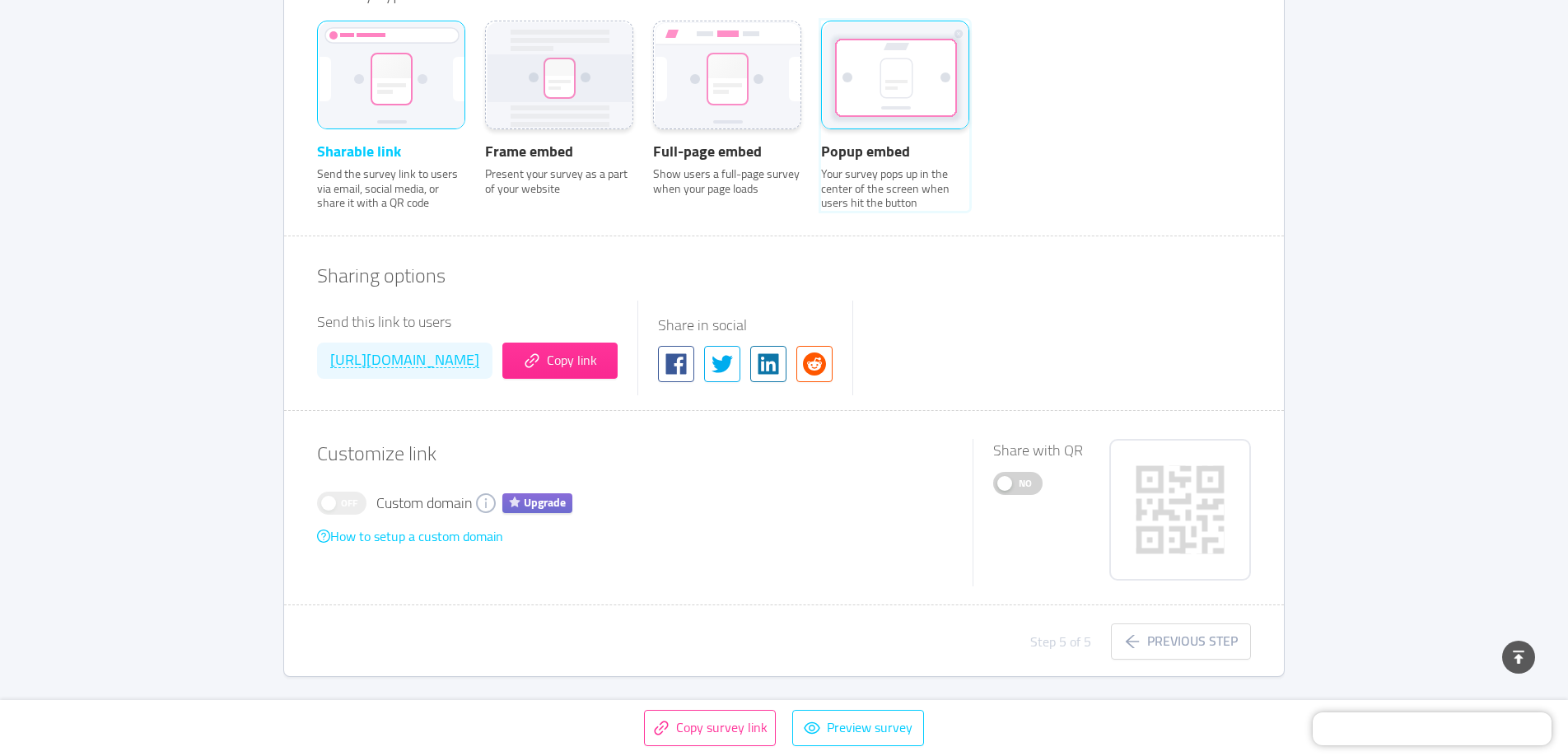 click on "Popup embed   Your survey pops up in the center of the screen when users hit the button" at bounding box center (821, 43) 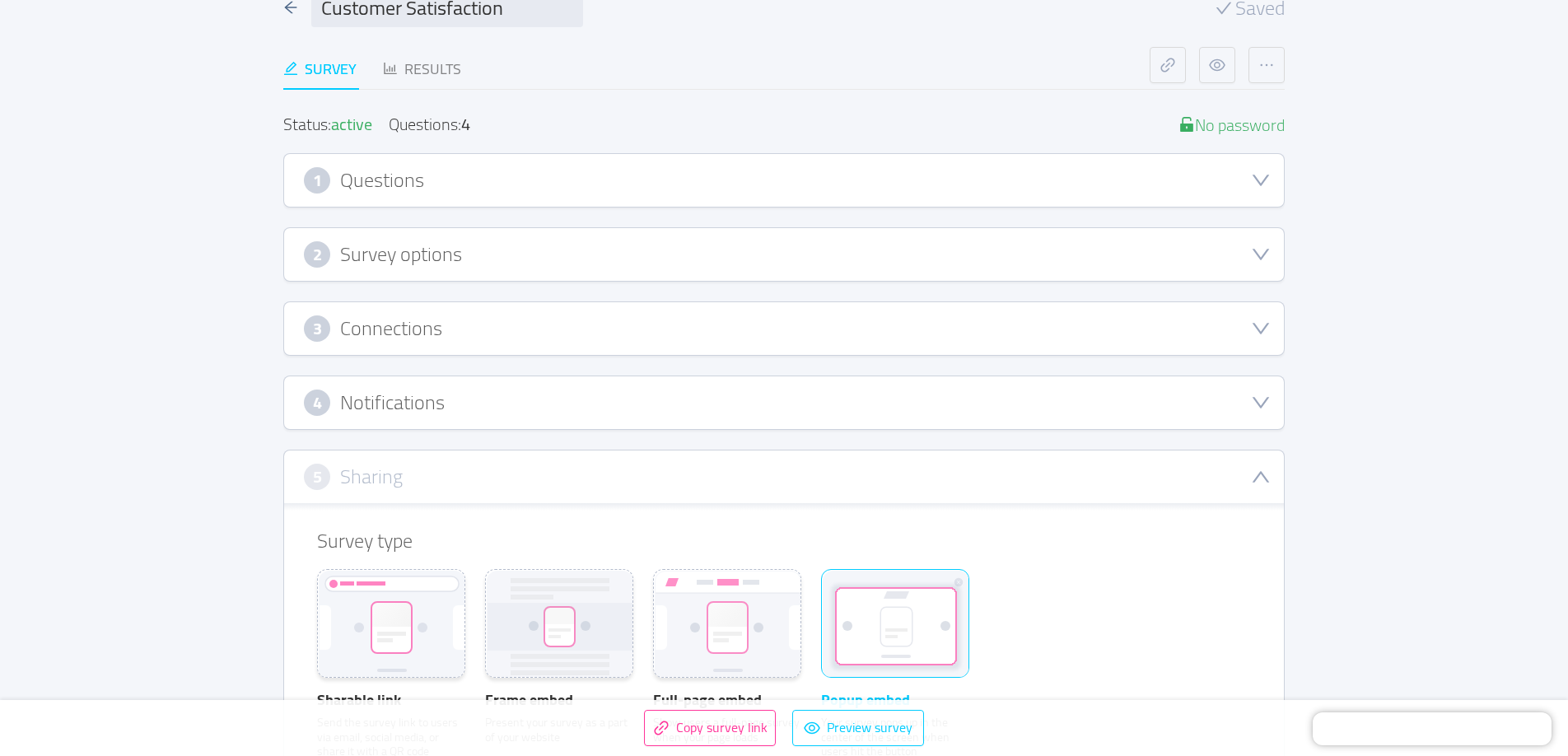scroll, scrollTop: 103, scrollLeft: 0, axis: vertical 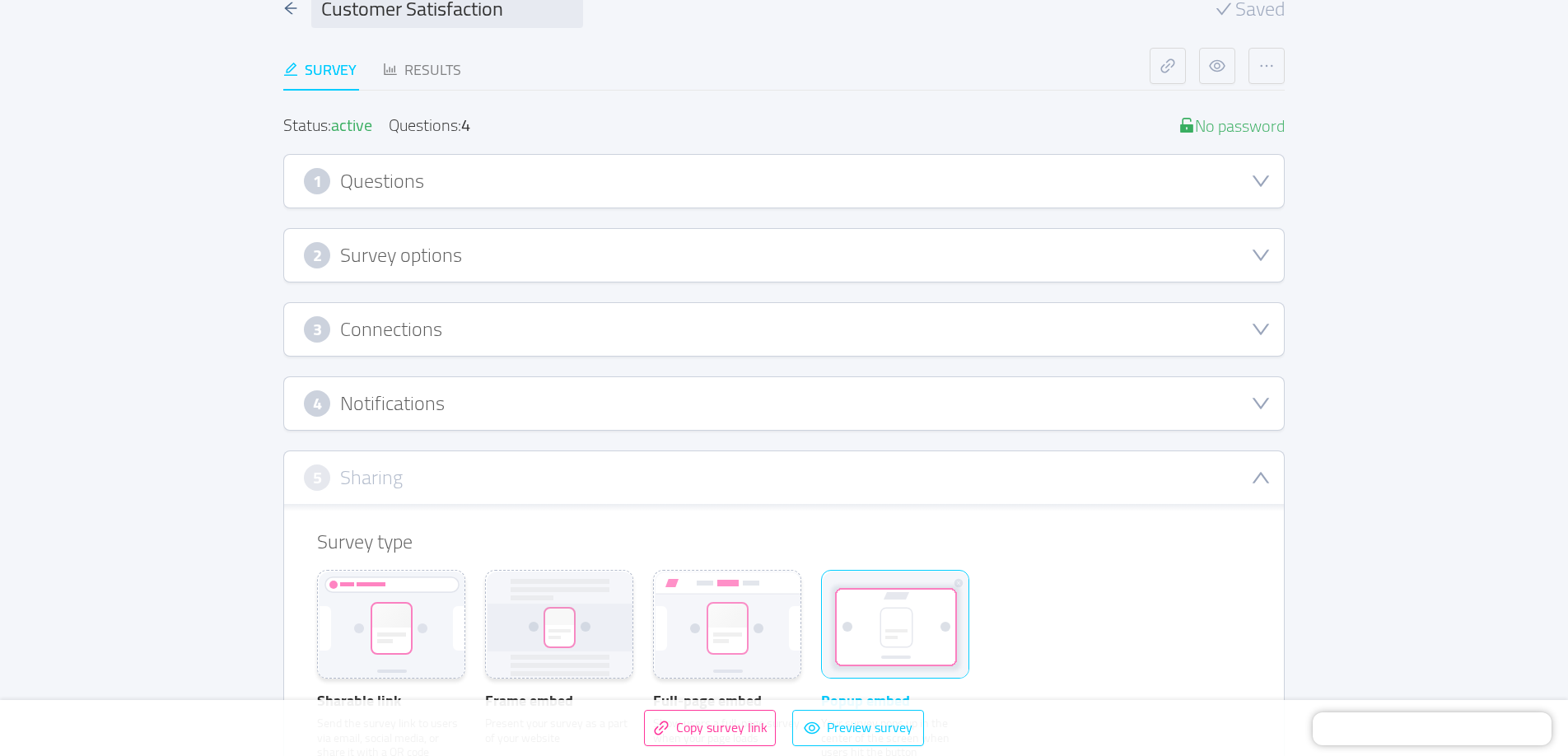 click on "4  Notifications" at bounding box center [784, 404] 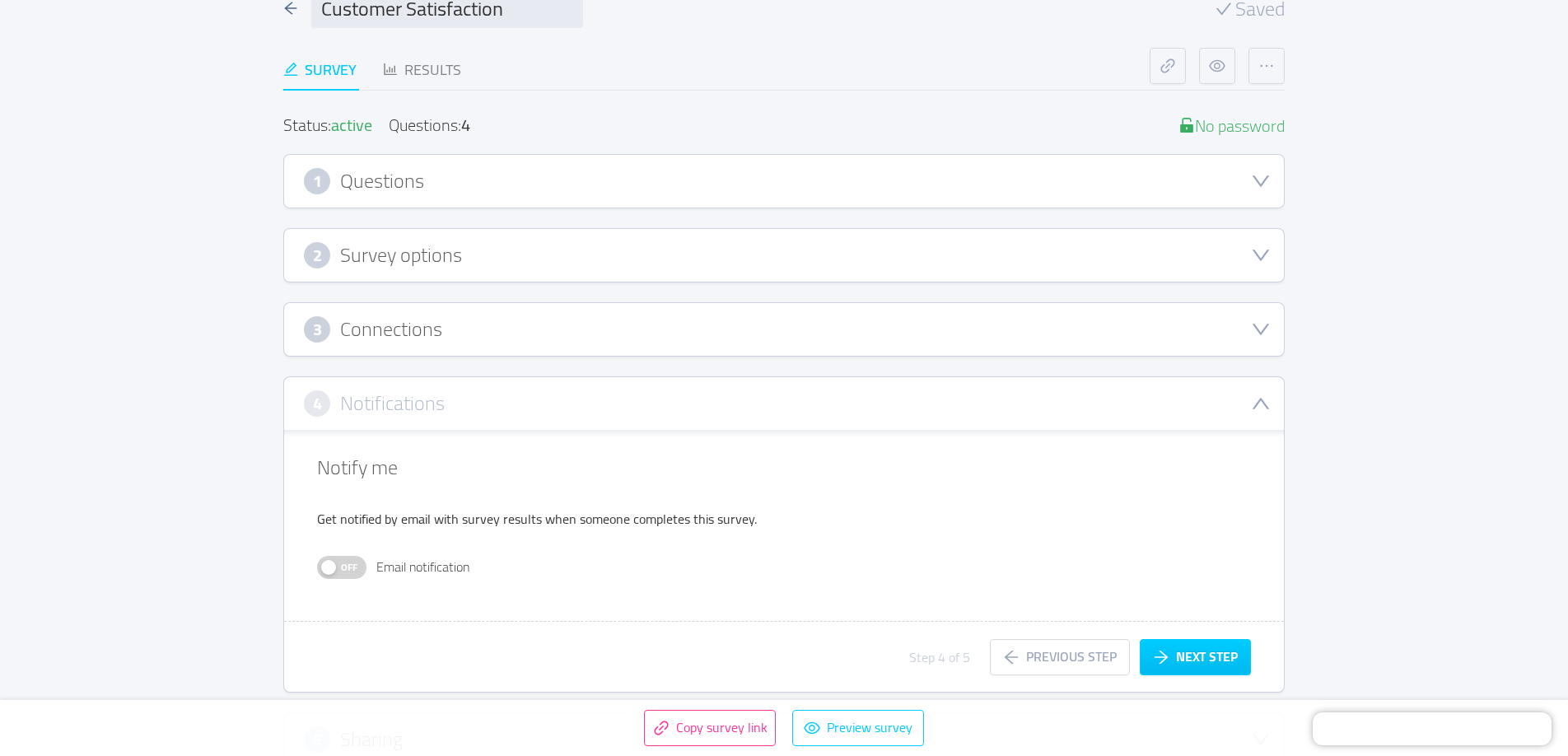 scroll, scrollTop: 0, scrollLeft: 0, axis: both 